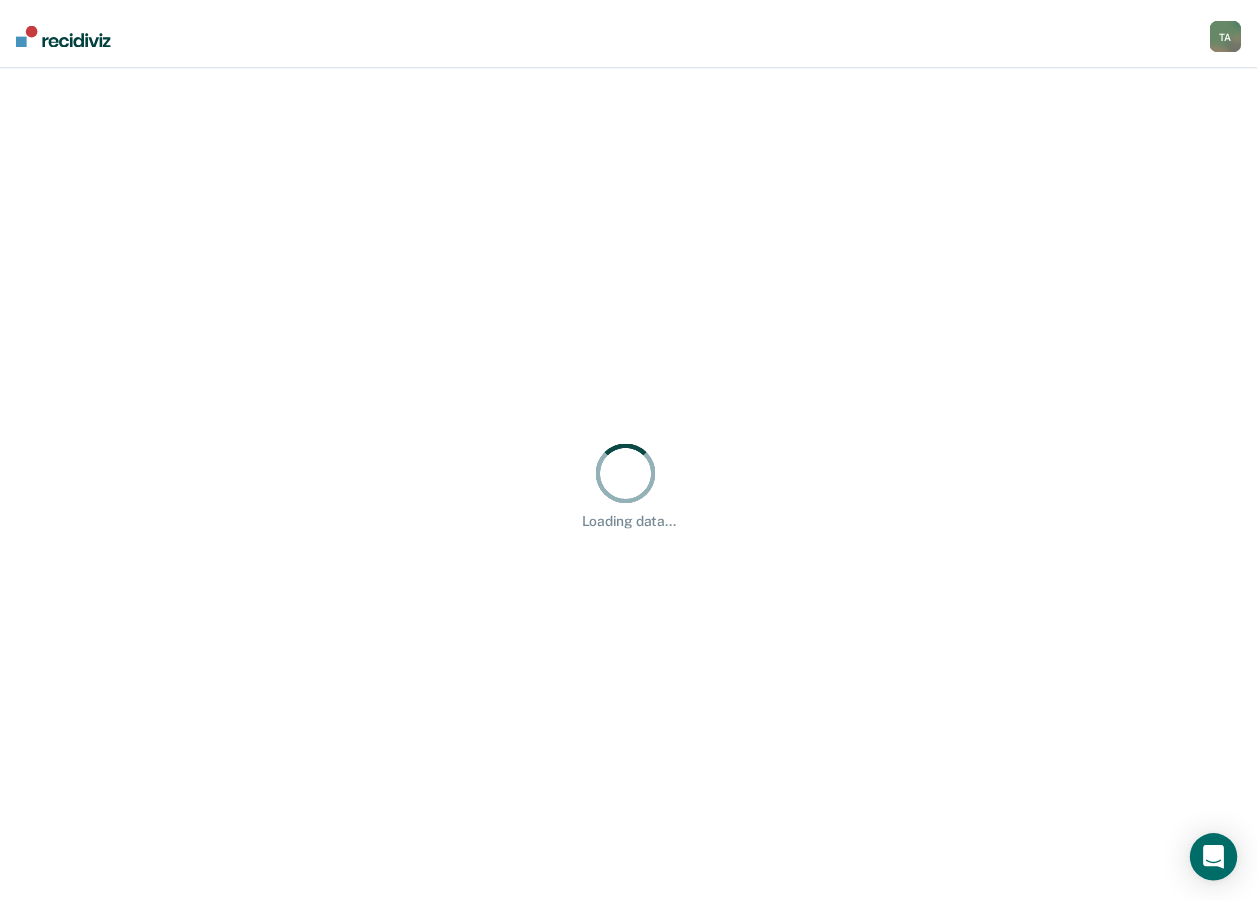 scroll, scrollTop: 0, scrollLeft: 0, axis: both 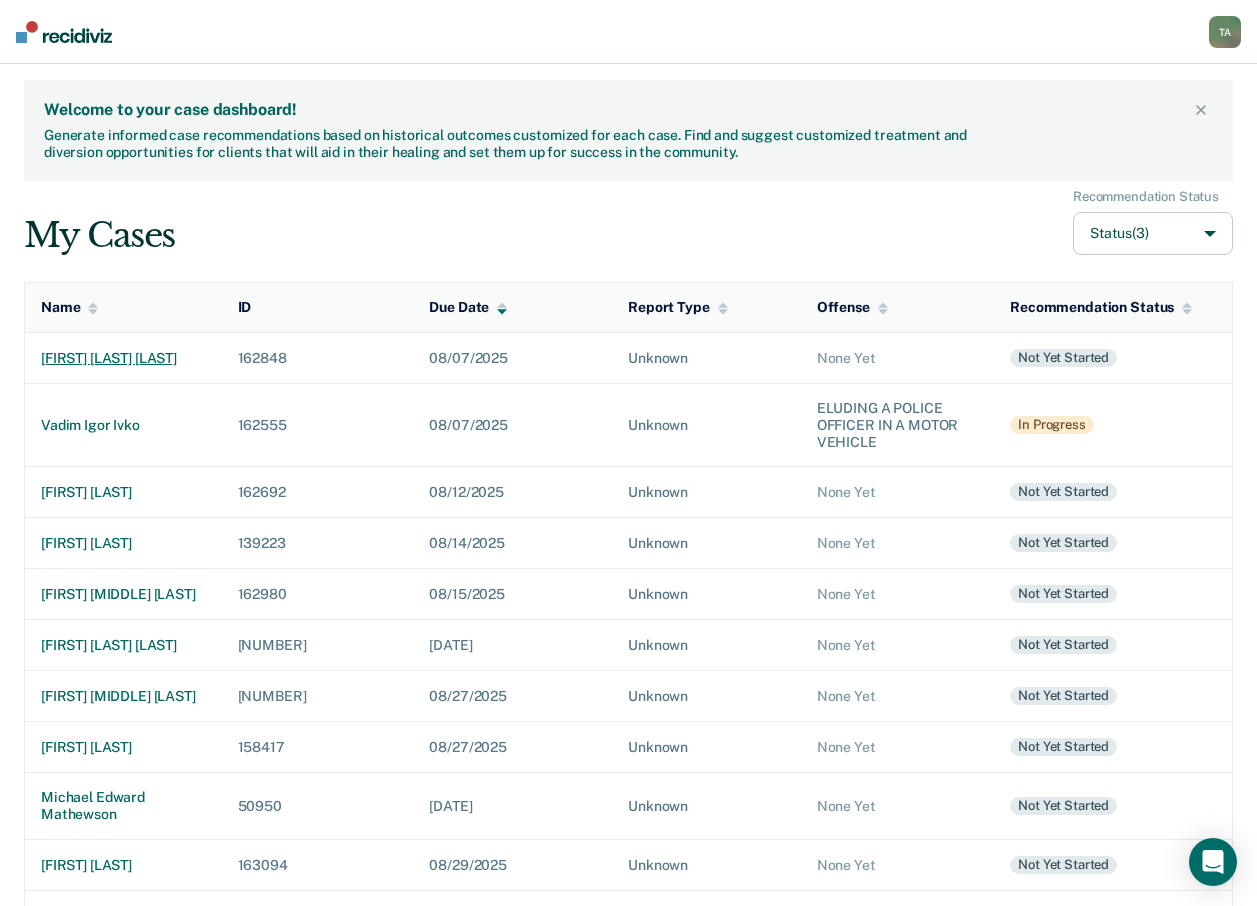 click on "[FIRST] [LAST] [LAST]" at bounding box center (123, 358) 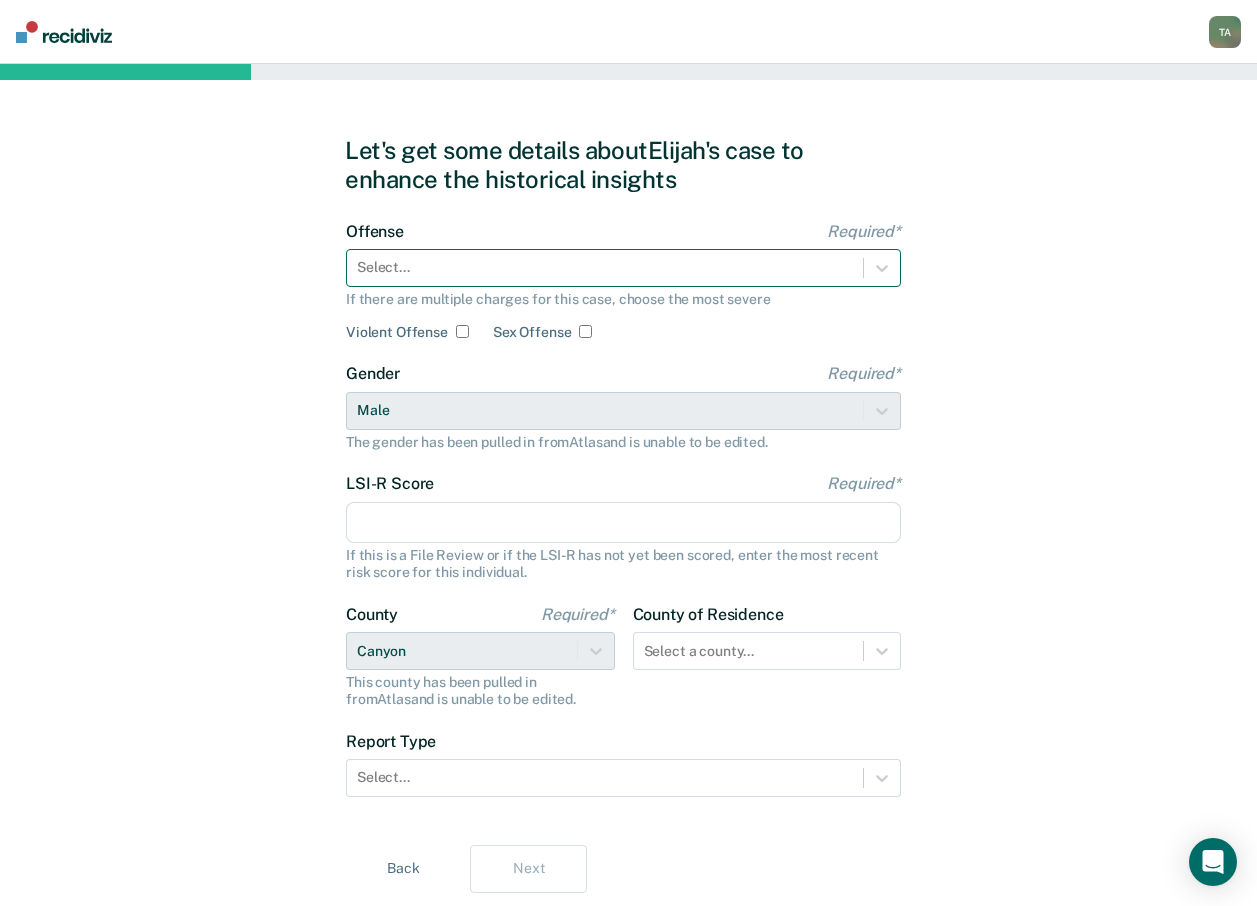 click at bounding box center (605, 267) 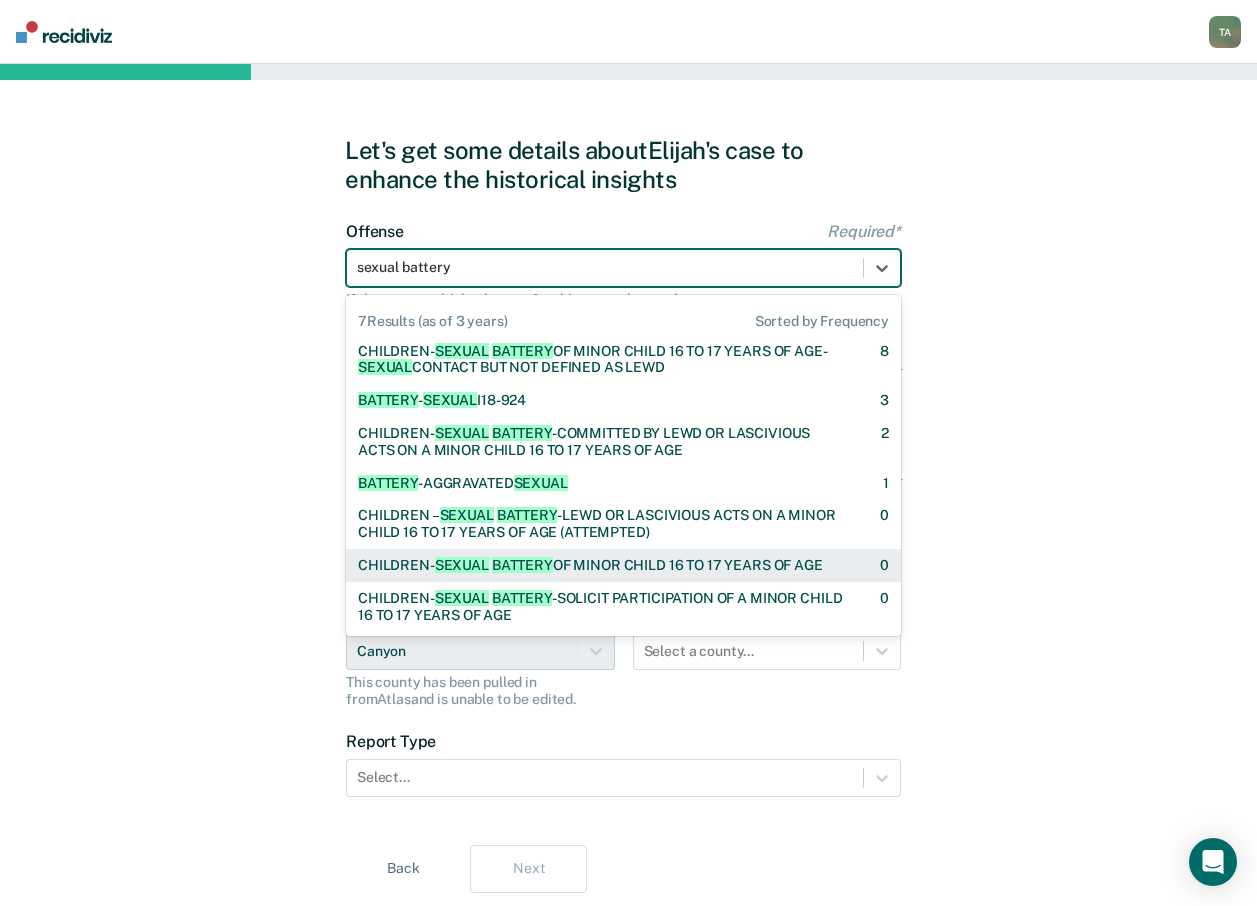 scroll, scrollTop: 0, scrollLeft: 0, axis: both 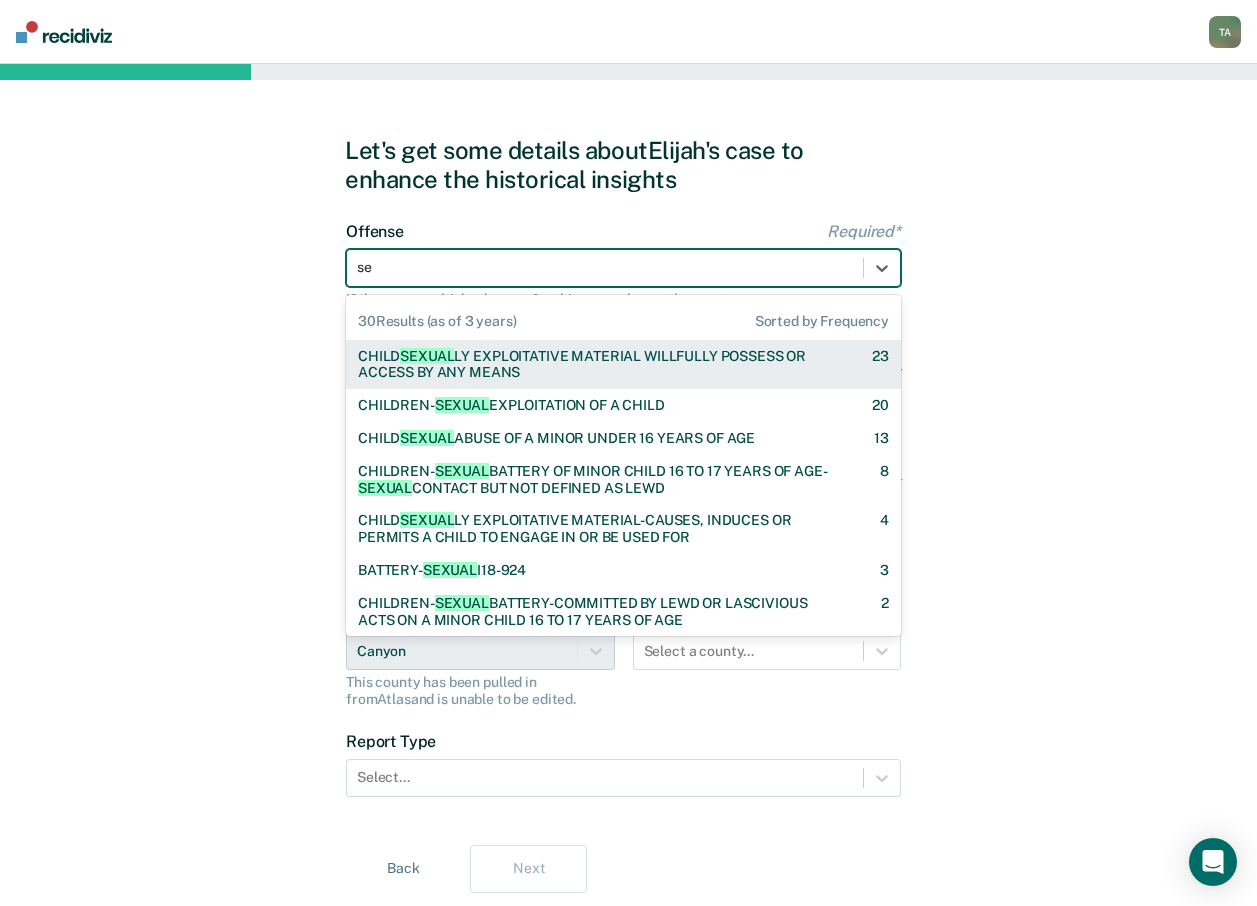 type on "s" 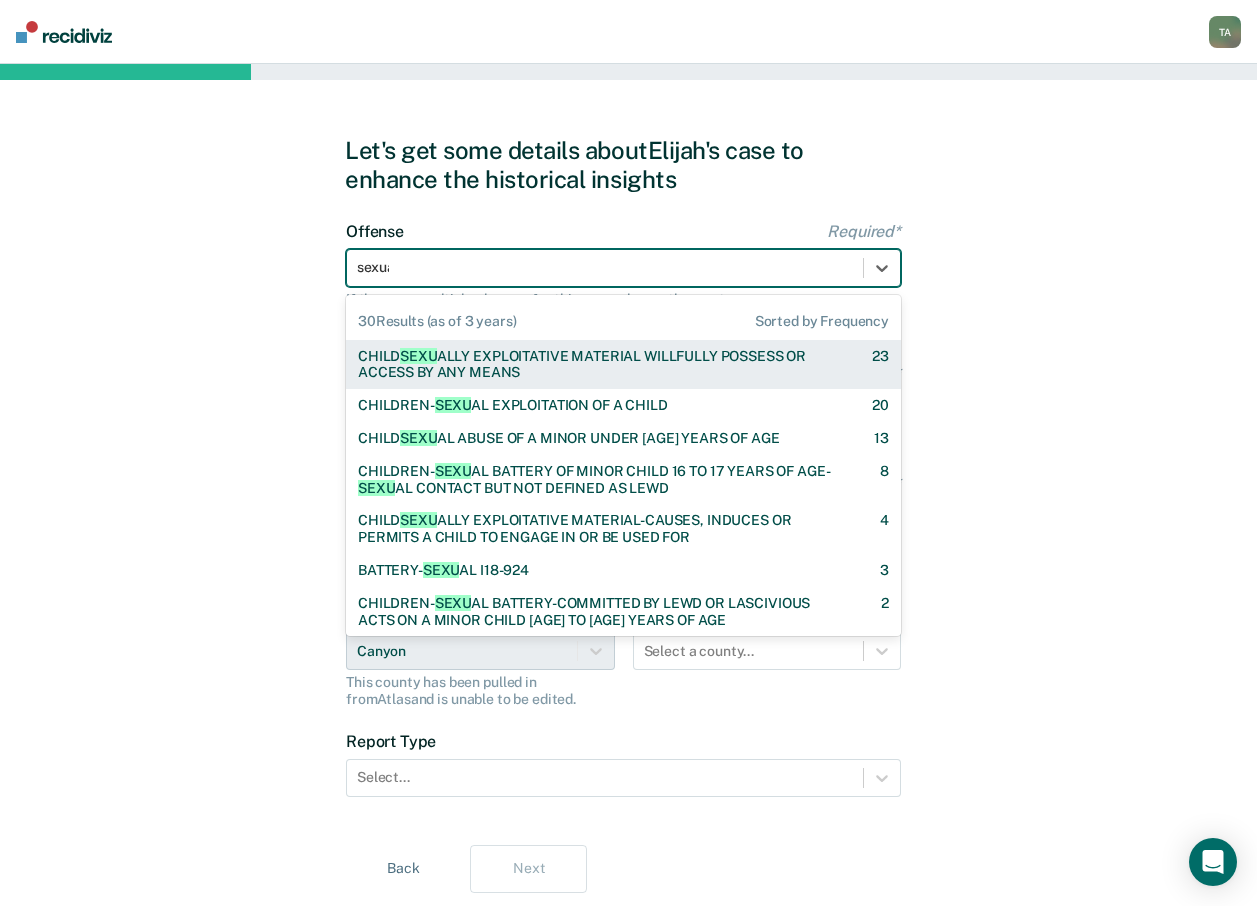 type on "sexual" 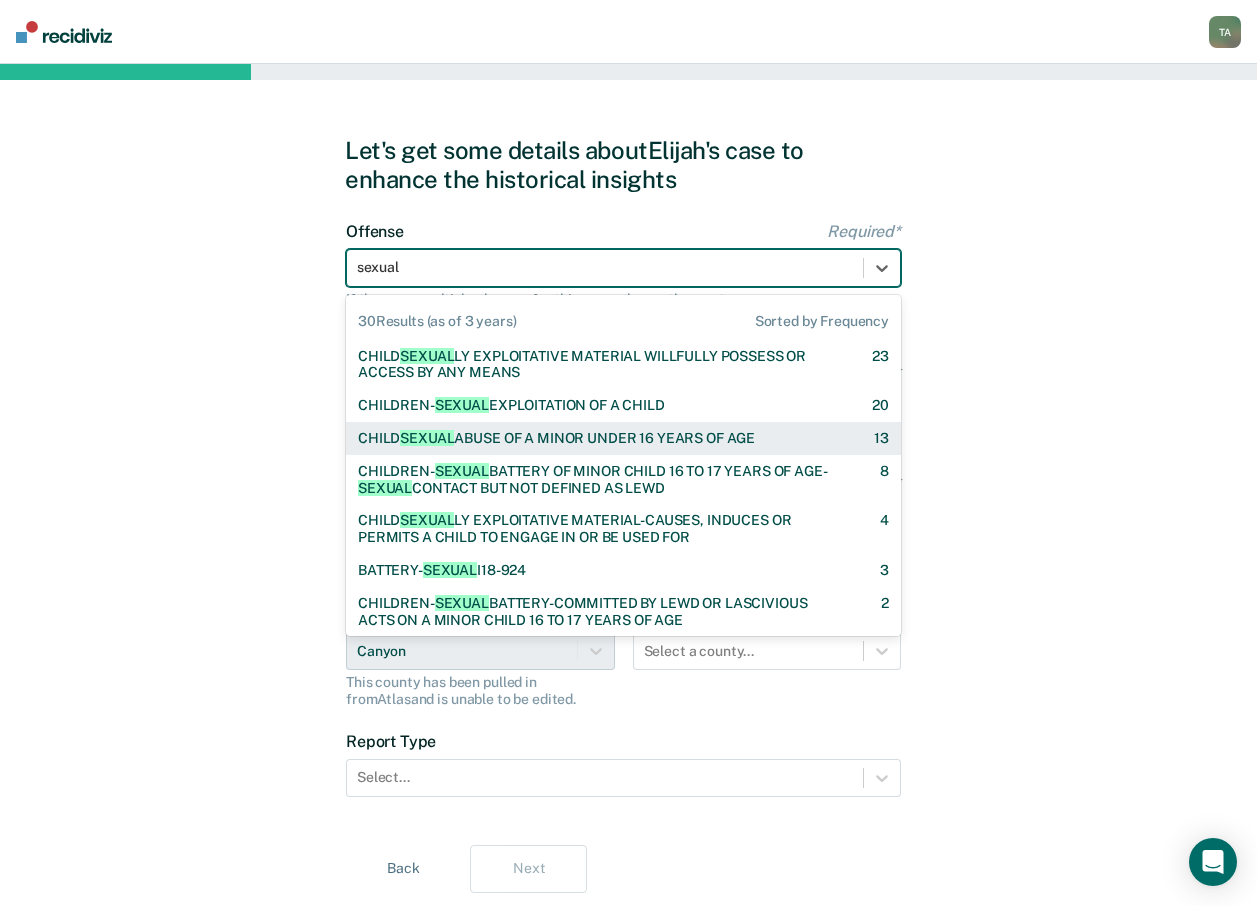 click on "CHILD  SEXUAL  ABUSE OF A MINOR UNDER 16 YEARS OF AGE" at bounding box center (556, 438) 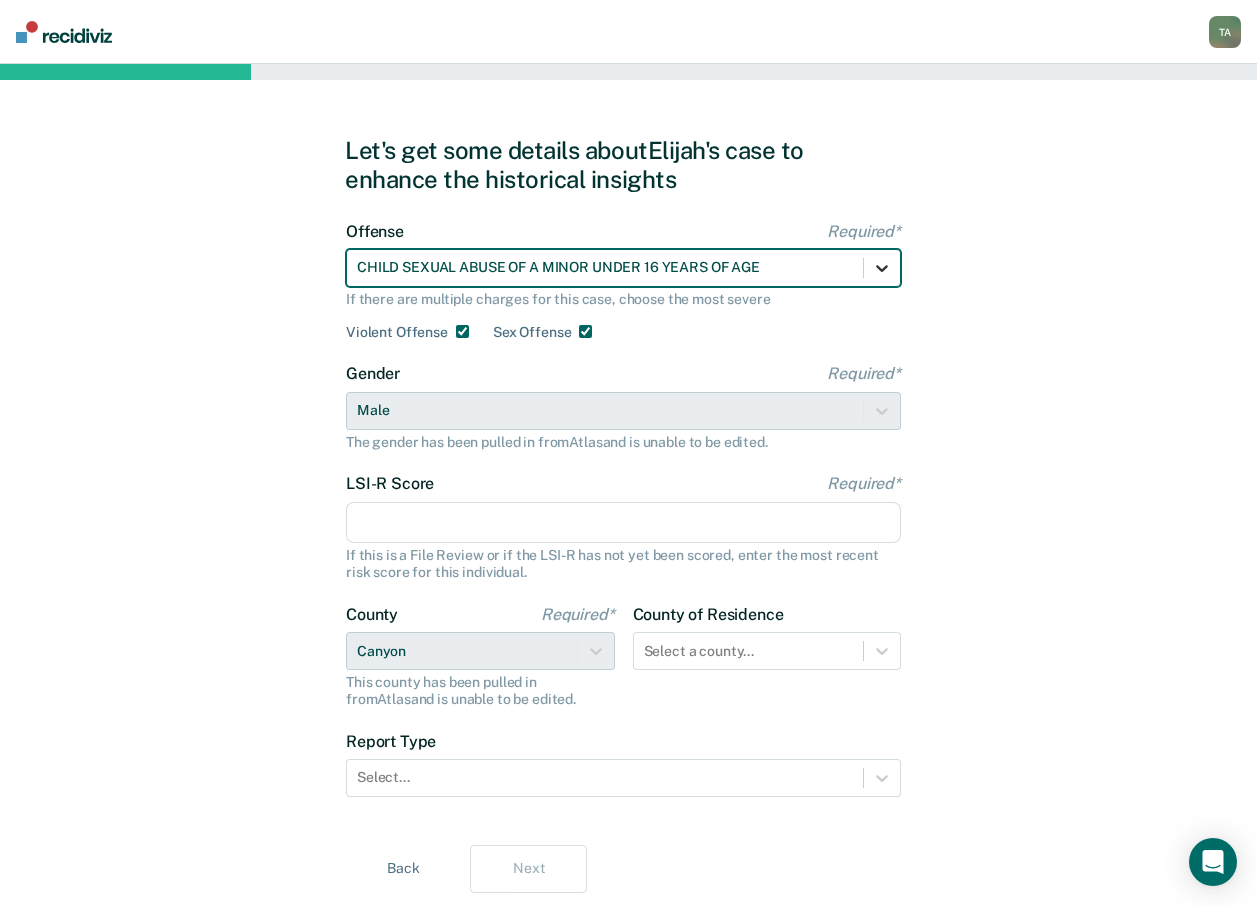 click at bounding box center [882, 268] 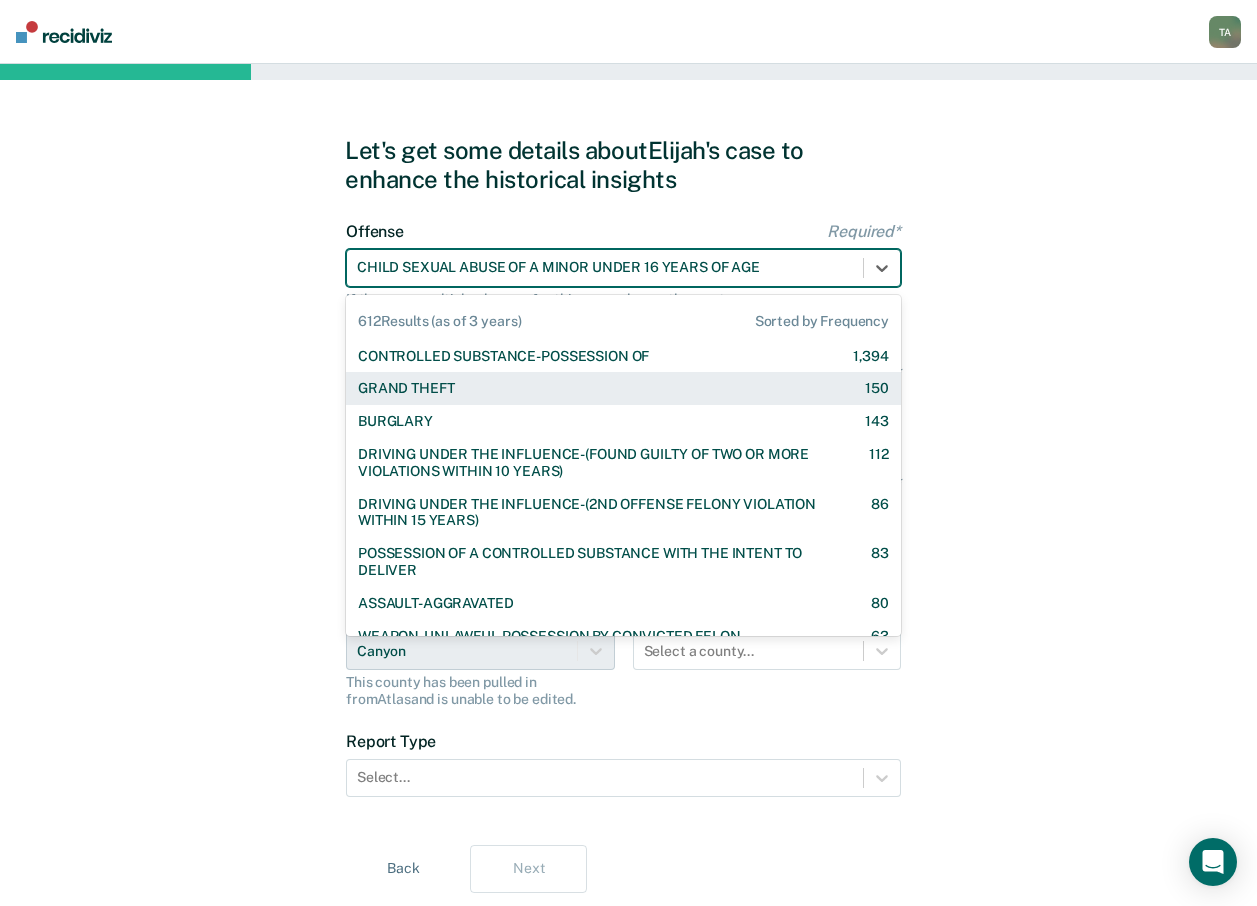 click on "Let's get some details about [FIRST] 's case to enhance the historical insights Offense Required* option CHILD SEXUAL ABUSE OF A MINOR UNDER 16 YEARS OF AGE, selected. 612 results available. Use Up and Down to choose options, press Enter to select the currently focused option, press Escape to exit the menu, press Tab to select the option and exit the menu. CHILD SEXUAL ABUSE OF A MINOR UNDER 16 YEARS OF AGE 612 Results (as of 3 years) Sorted by Frequency CONTROLLED SUBSTANCE-POSSESSION OF 1,394 GRAND THEFT 150 BURGLARY 143 DRIVING UNDER THE INFLUENCE-(FOUND GUILTY OF TWO OR MORE VIOLATIONS WITHIN 10 YEARS) 112 DRIVING UNDER THE INFLUENCE-(2ND OFFENSE FELONY VIOLATION WITHIN 15 YEARS) 86 POSSESSION OF A CONTROLLED SUBSTANCE WITH THE INTENT TO DELIVER 83 ASSAULT-AGGRAVATED 80 WEAPON-UNLAWFUL POSSESSION BY CONVICTED FELON 63 BATTERY-DOMESTIC VIOLENCE WITH TRAUMATIC INJURY 60 DRIVING UNDER THE INFLUENCE I18-8004 {M} 57 ELUDING A POLICE OFFICER IN A MOTOR VEHICLE 55 35 FORGERY 31 30 29 CHILDREN-INJURY TO CHILD" at bounding box center [628, 514] 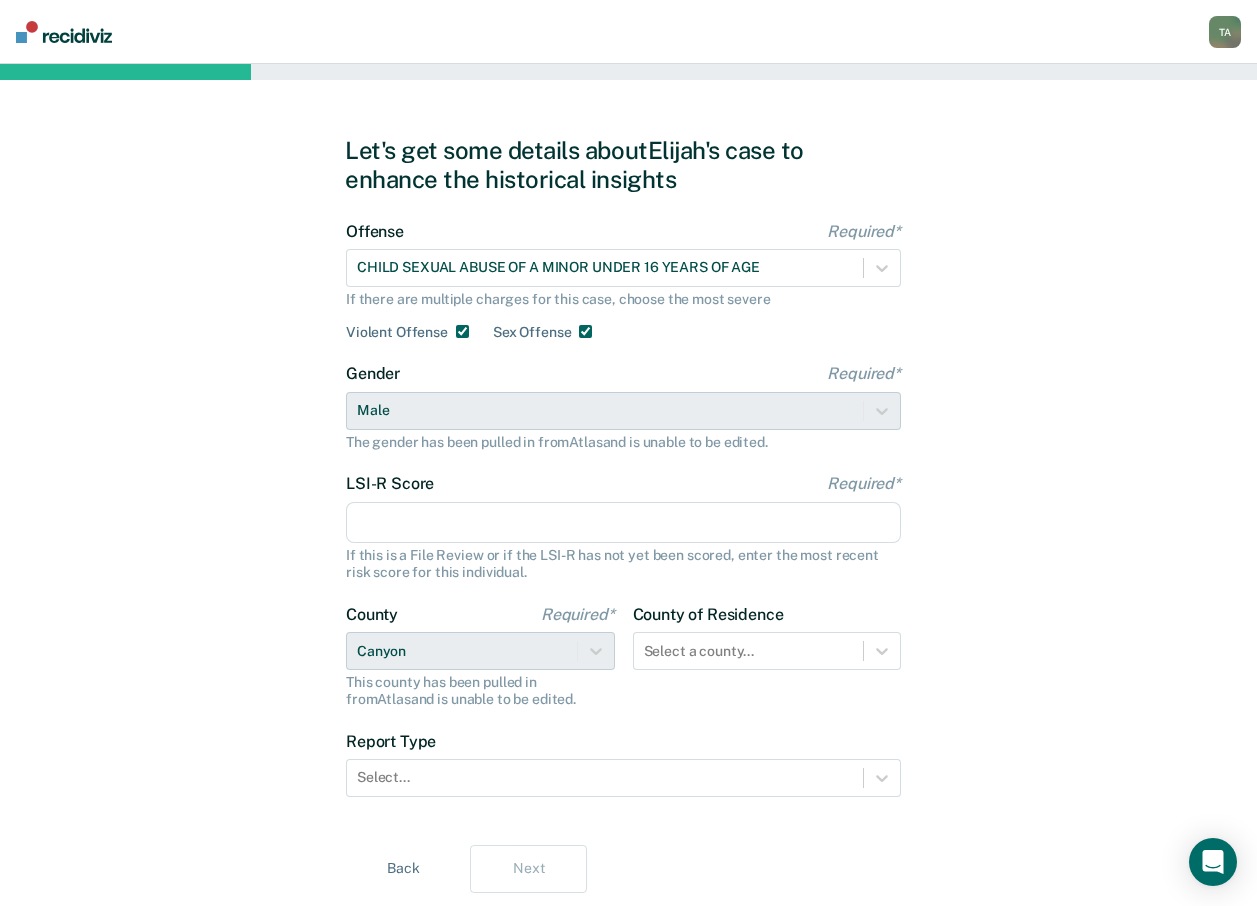 click on "LSI-R Score  Required*" at bounding box center (623, 523) 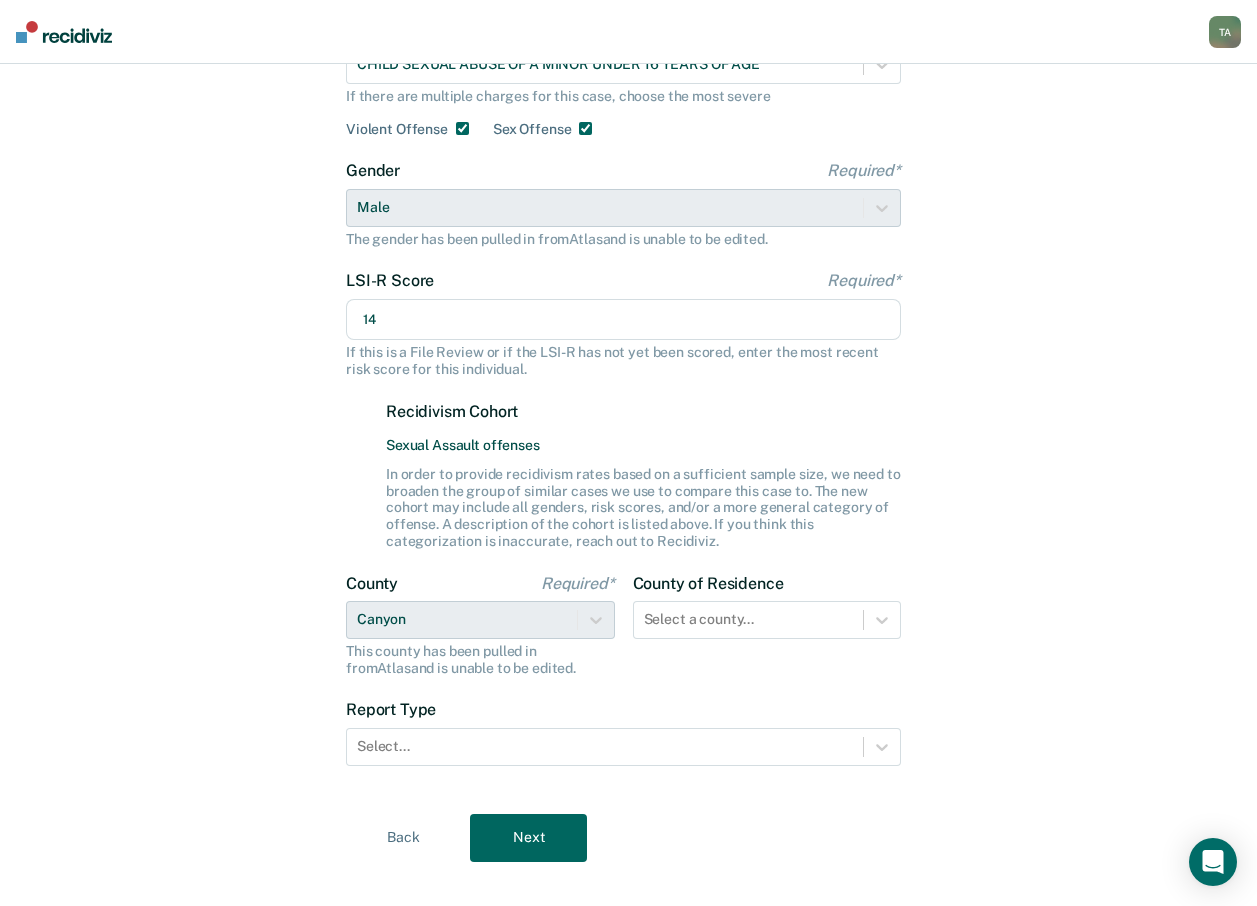 scroll, scrollTop: 231, scrollLeft: 0, axis: vertical 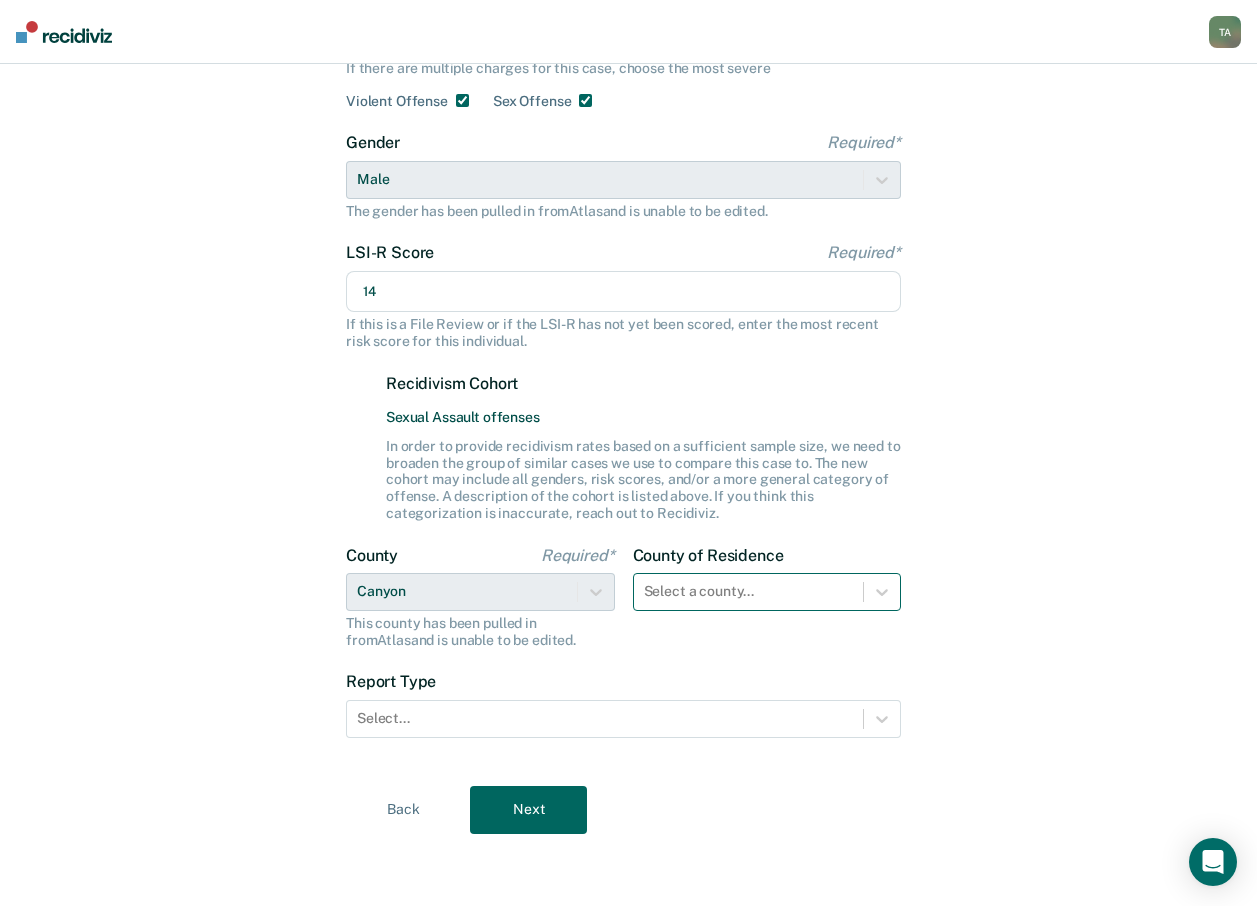 type on "14" 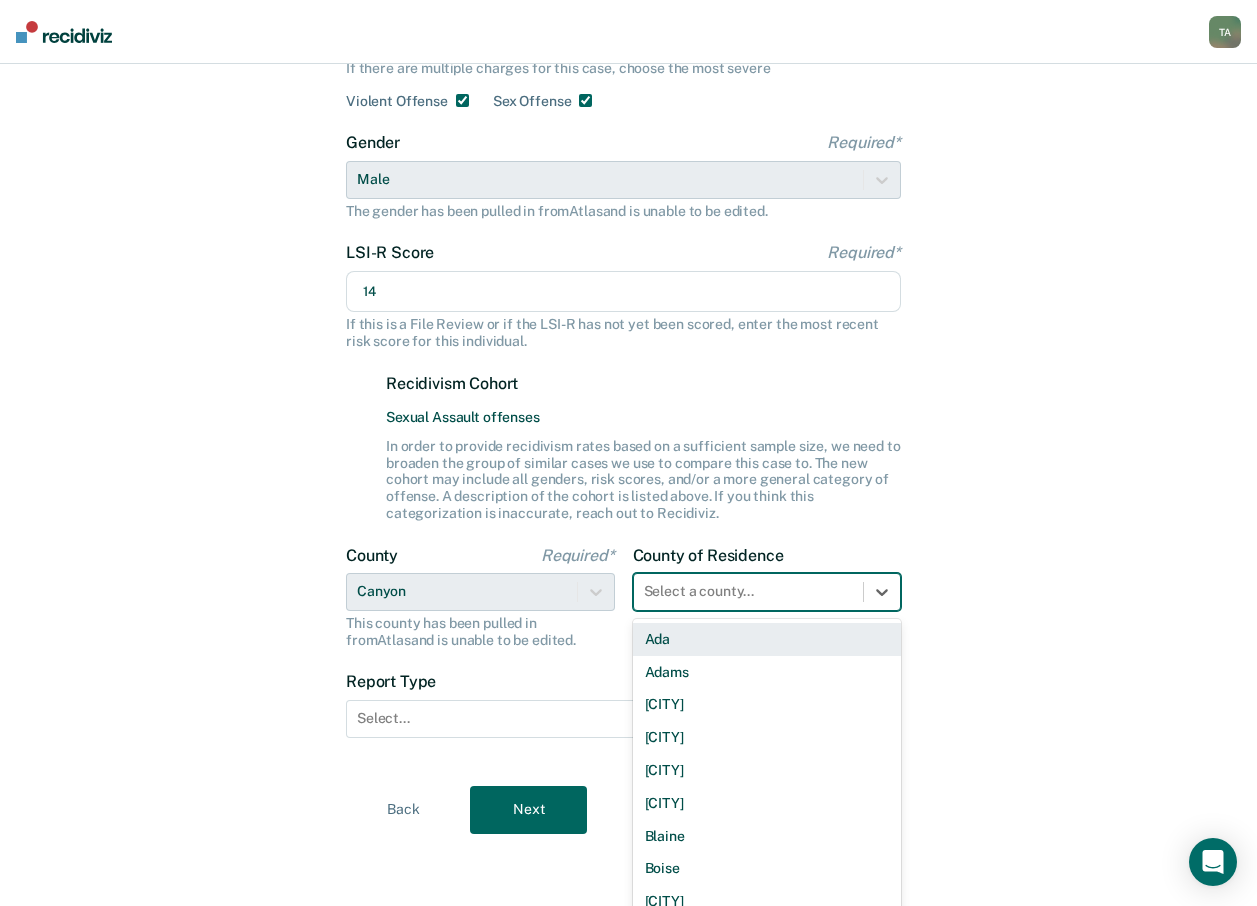 scroll, scrollTop: 244, scrollLeft: 0, axis: vertical 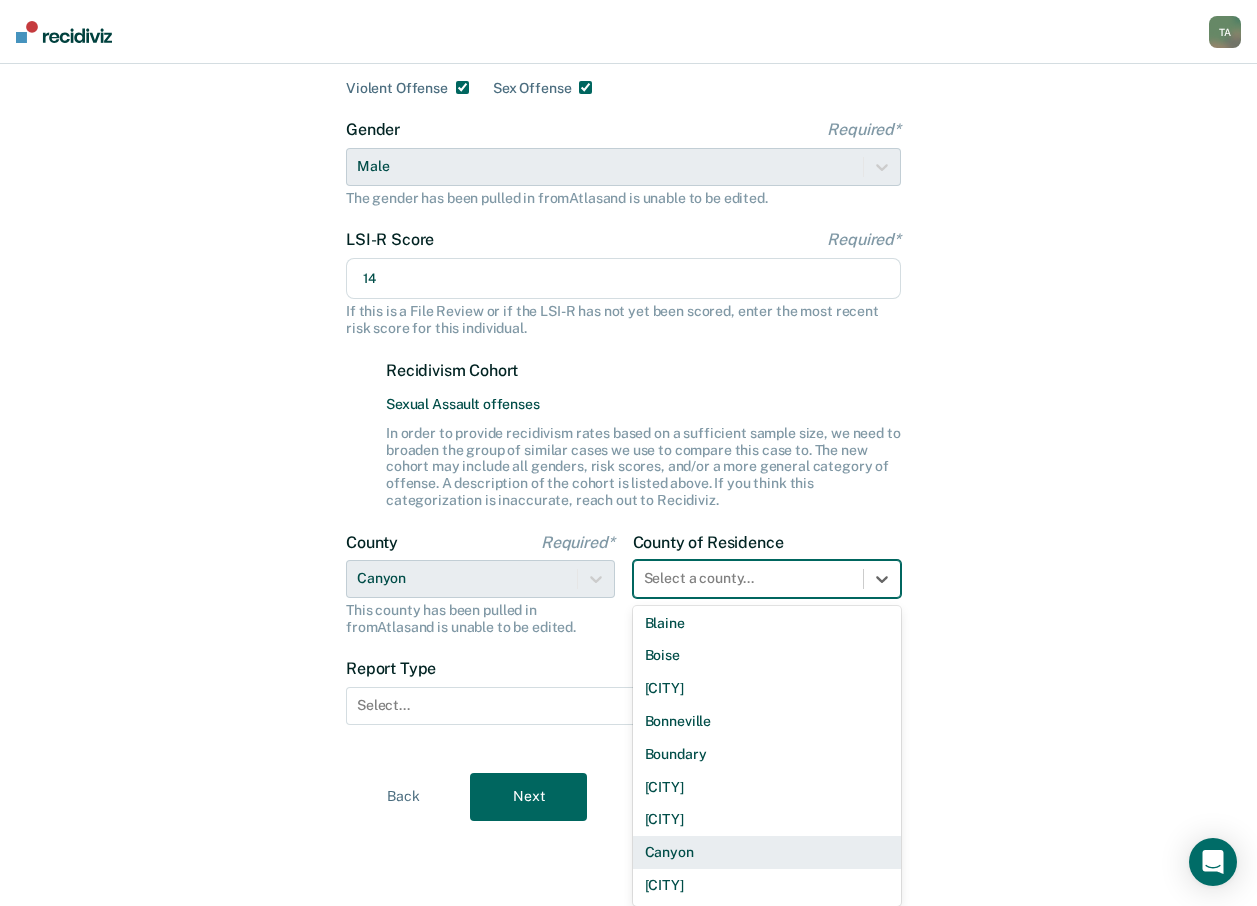 click on "Canyon" at bounding box center (767, 852) 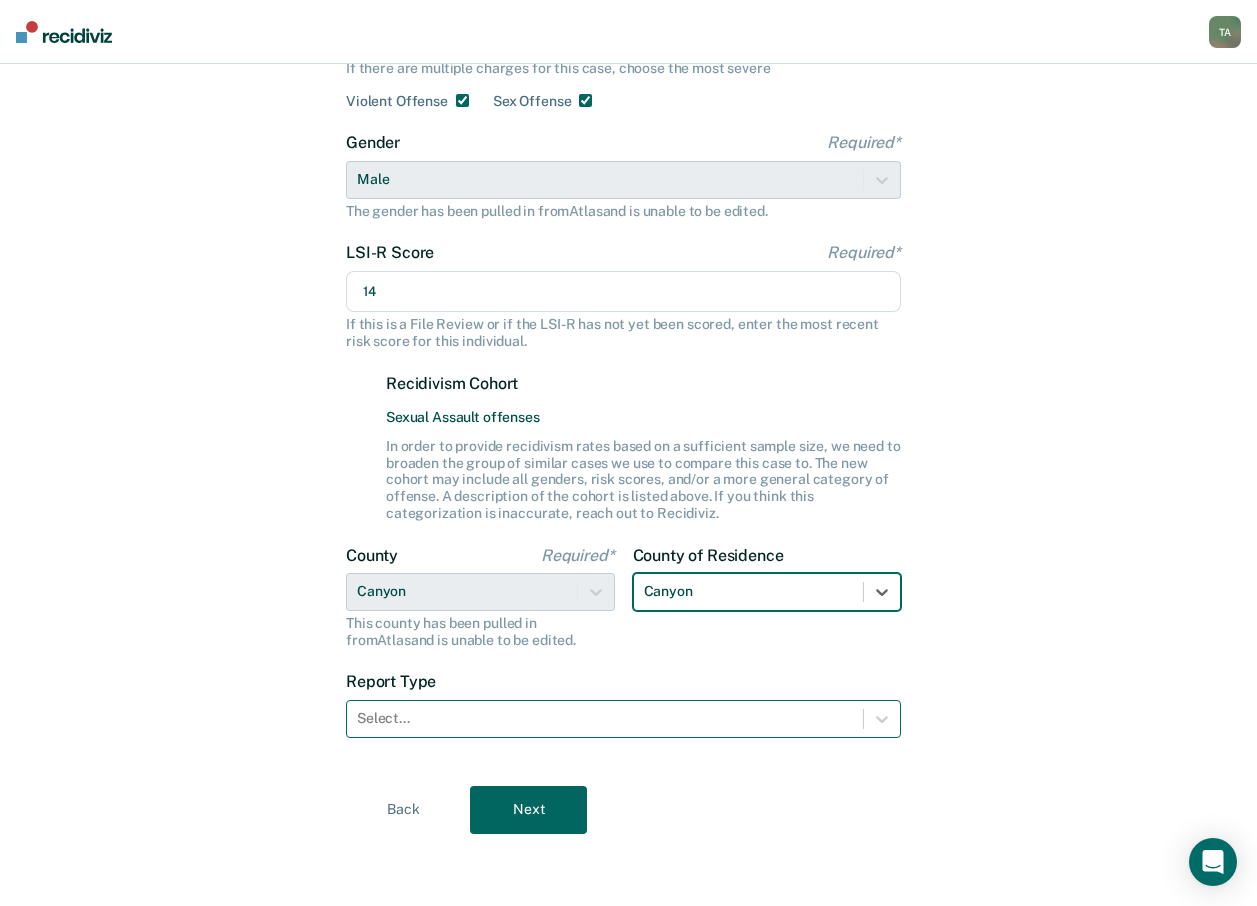 click on "Select..." at bounding box center (623, 719) 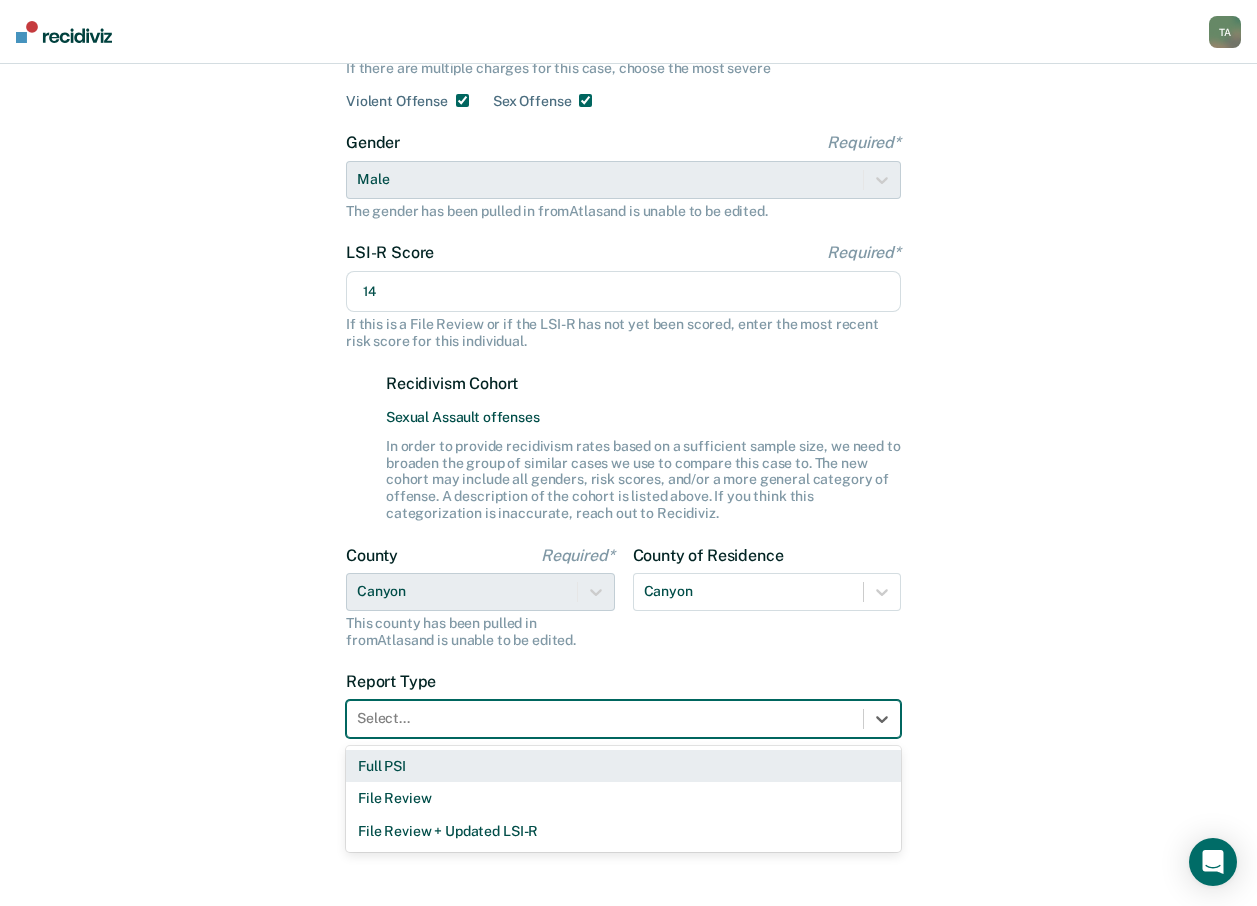 click on "Full PSI" at bounding box center (623, 766) 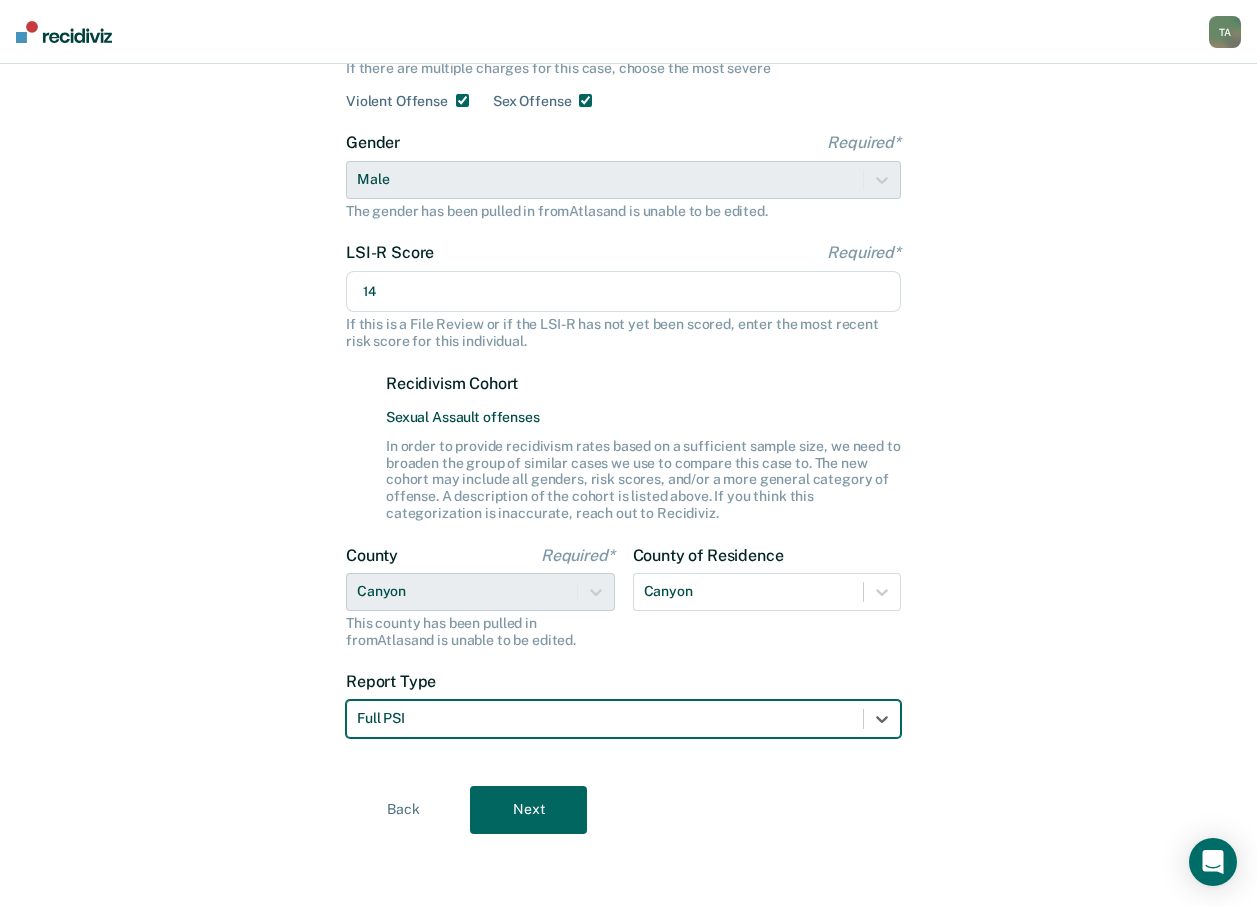 click on "Next" at bounding box center [528, 810] 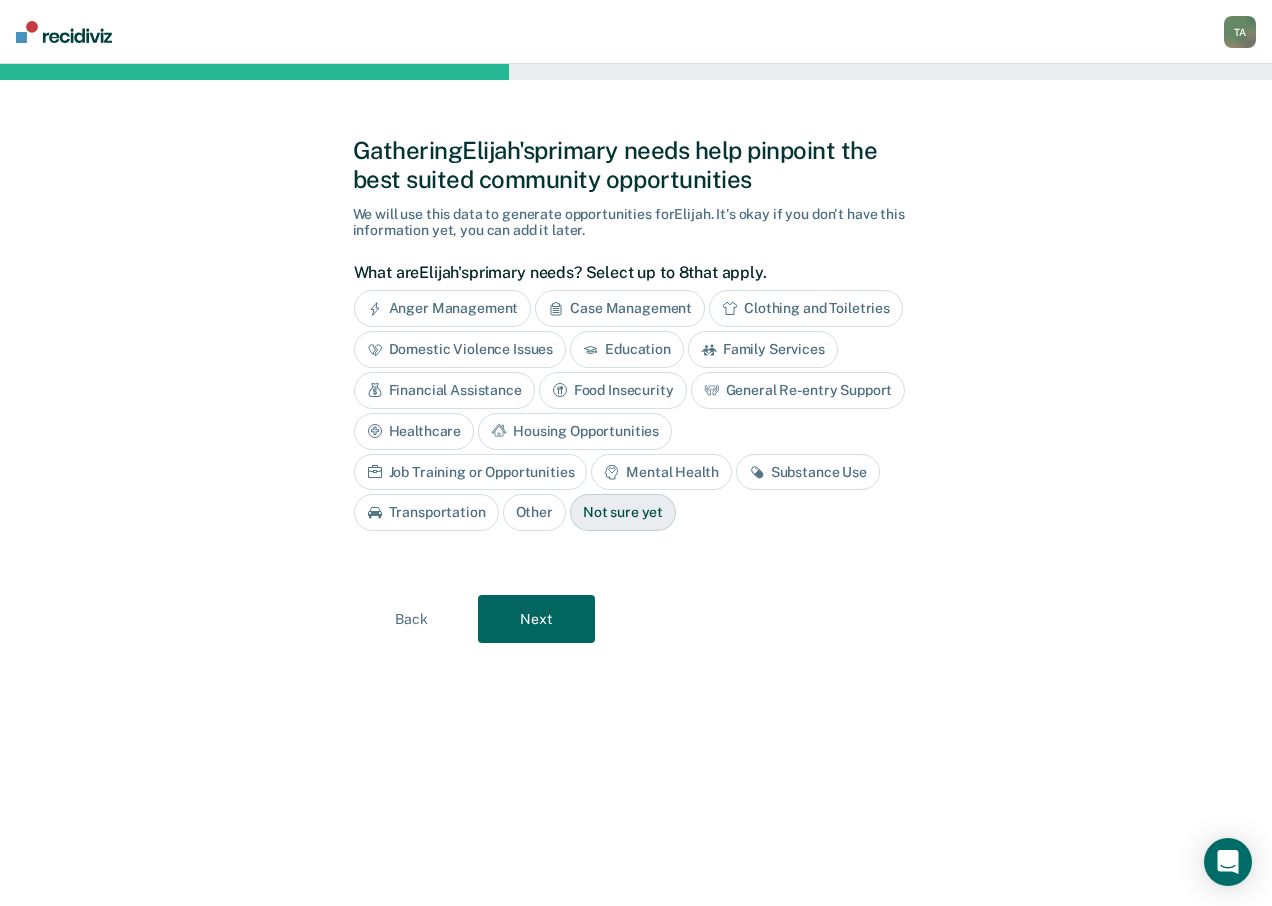 click on "Next" at bounding box center [536, 619] 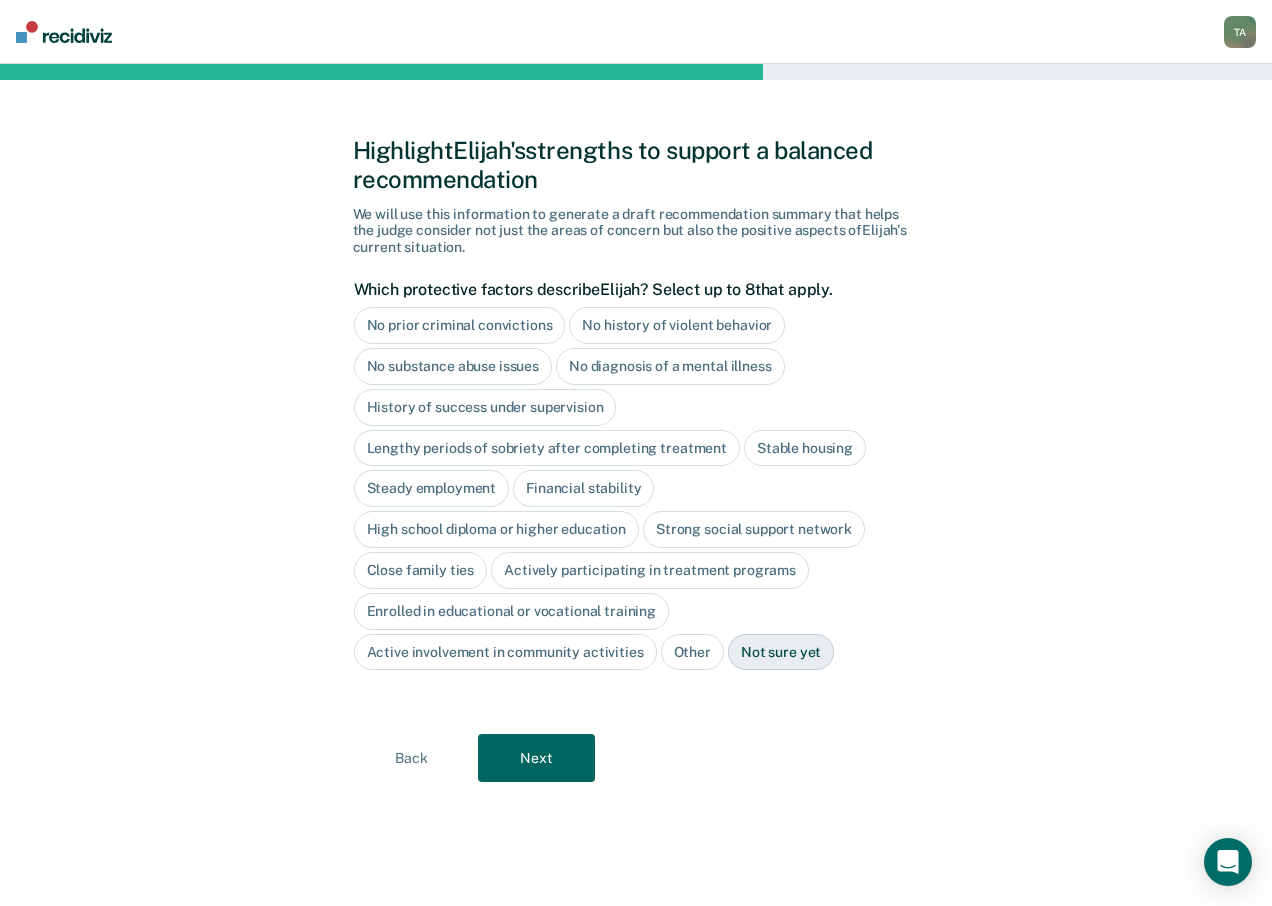 click on "Next" at bounding box center (536, 758) 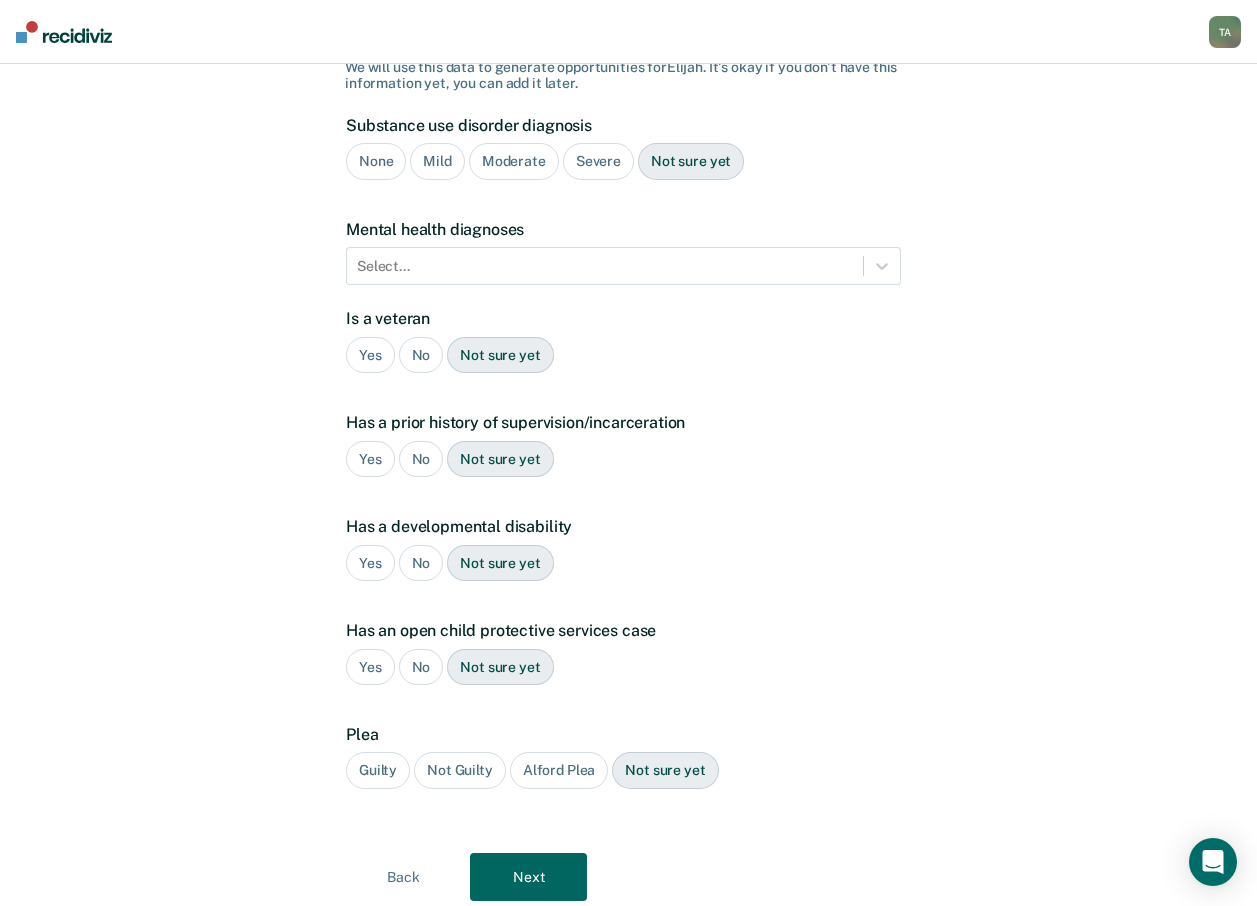 scroll, scrollTop: 200, scrollLeft: 0, axis: vertical 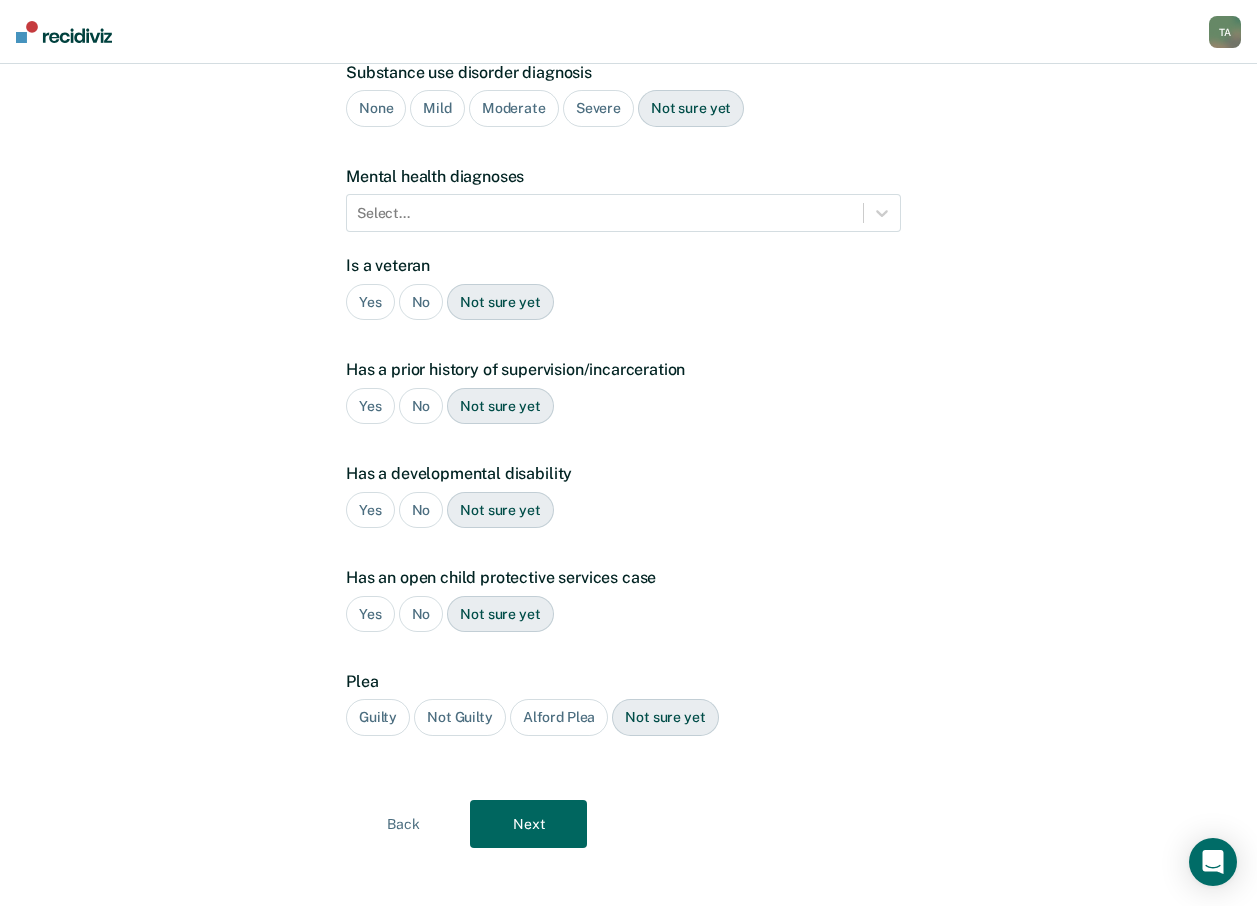 click on "Guilty" at bounding box center [378, 717] 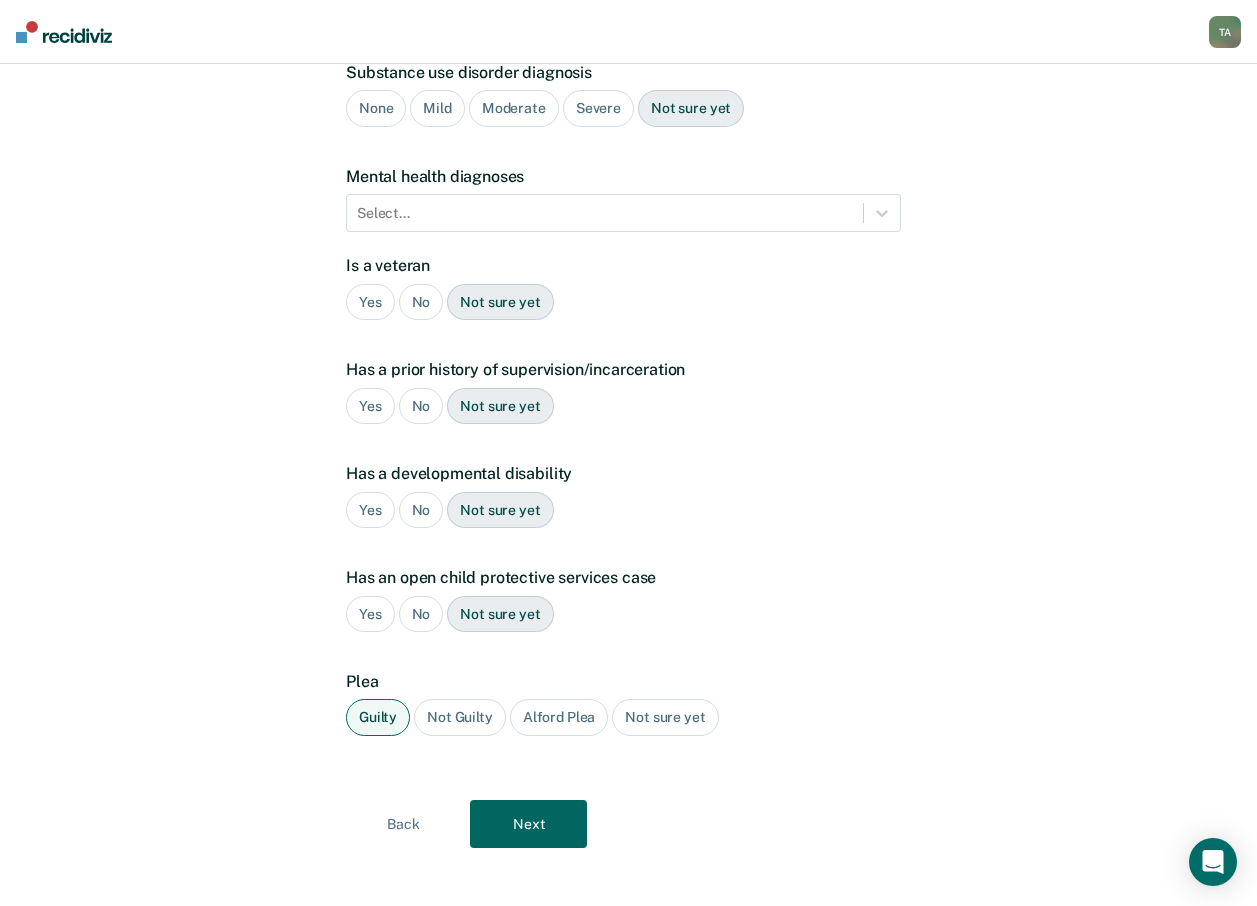 click on "Next" at bounding box center (528, 824) 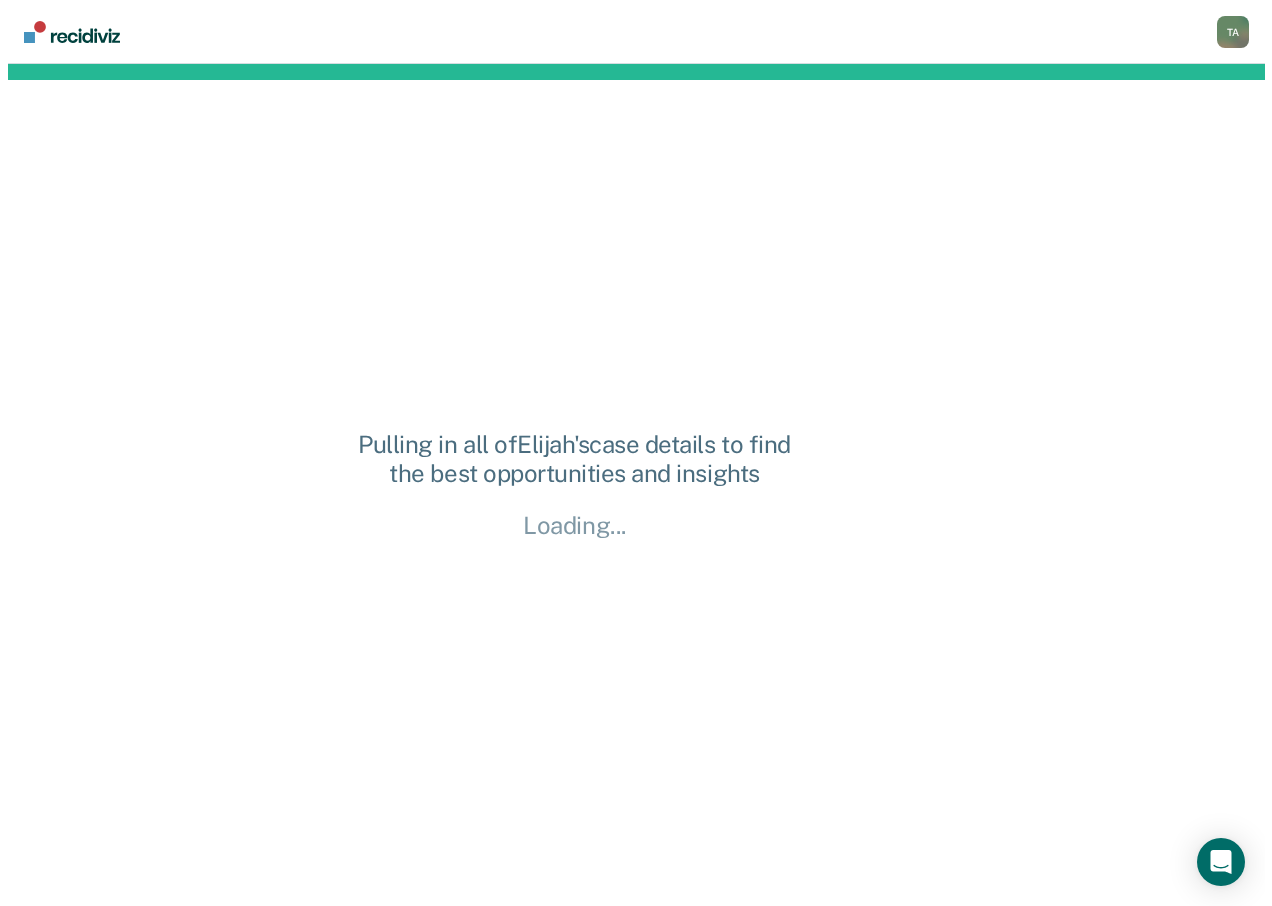 scroll, scrollTop: 0, scrollLeft: 0, axis: both 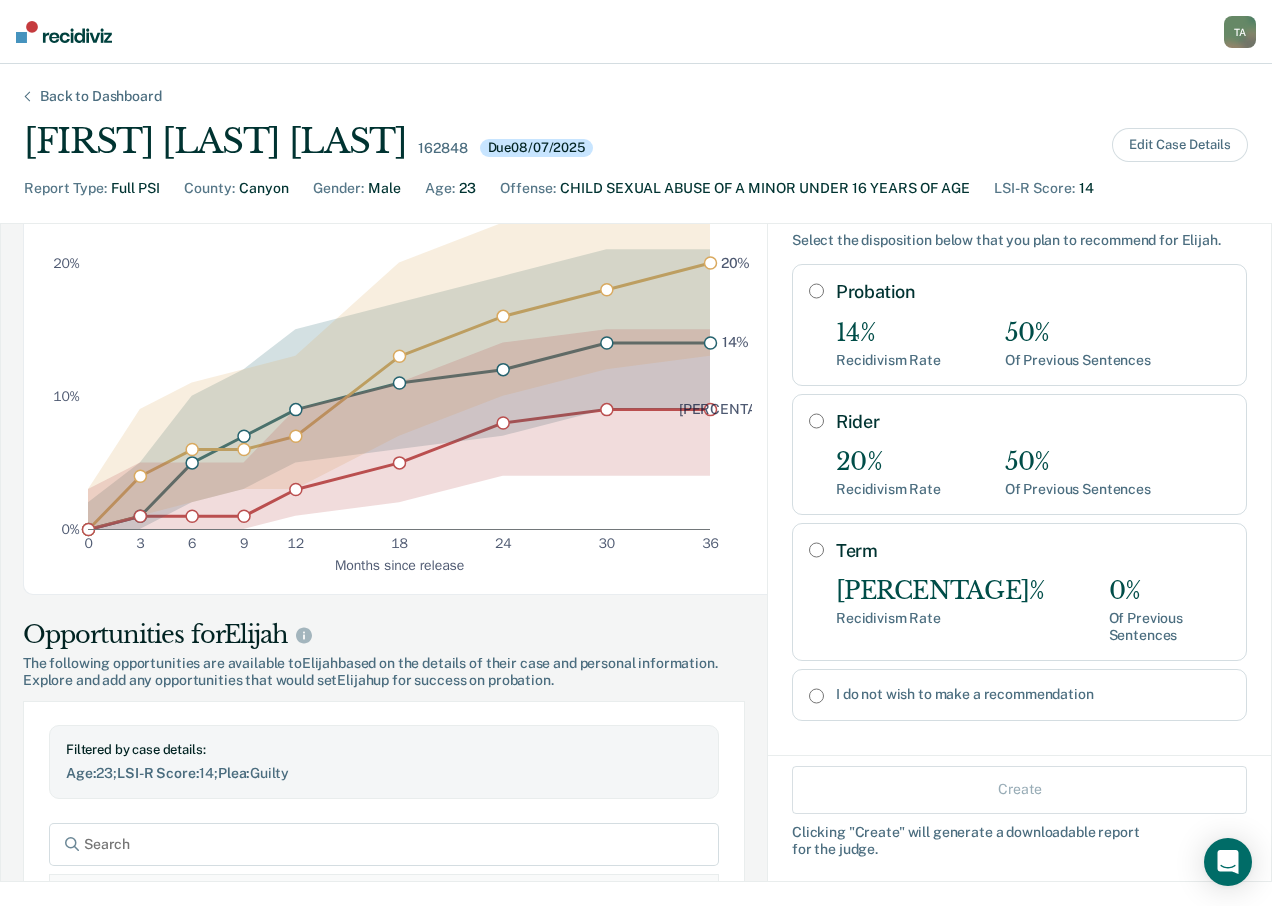 click on "I do not wish to make a recommendation" at bounding box center (816, 696) 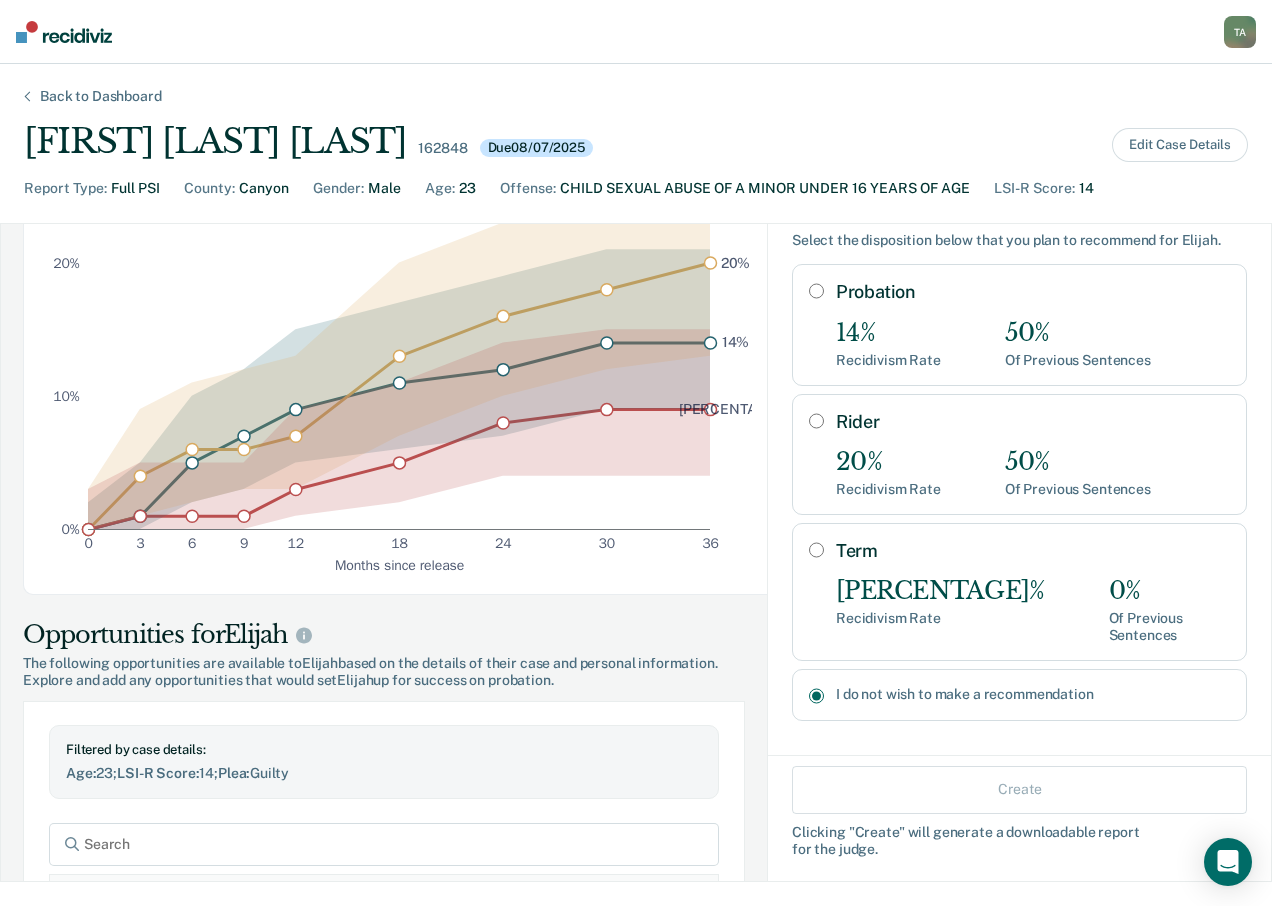 radio on "true" 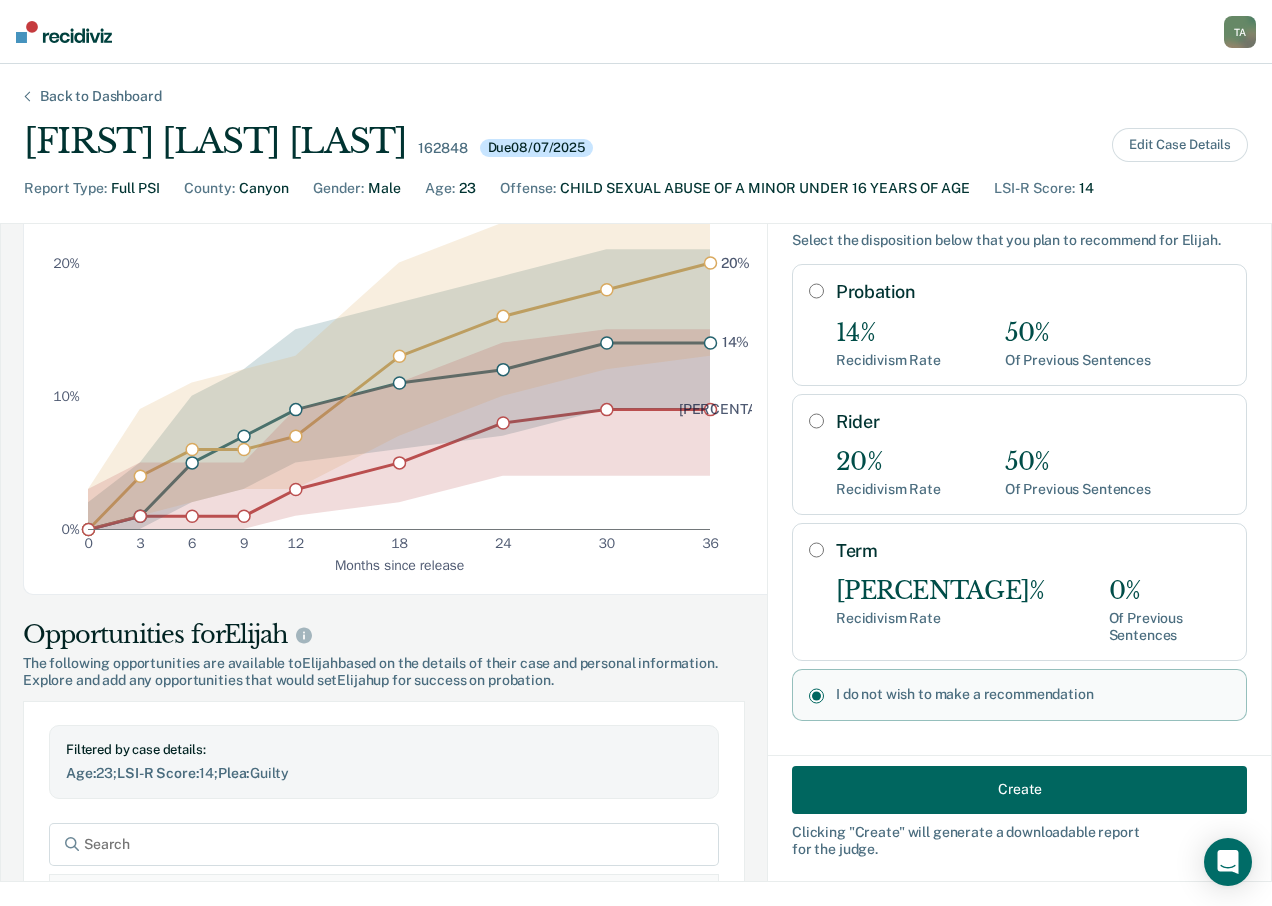 click on "Create" at bounding box center (1019, 789) 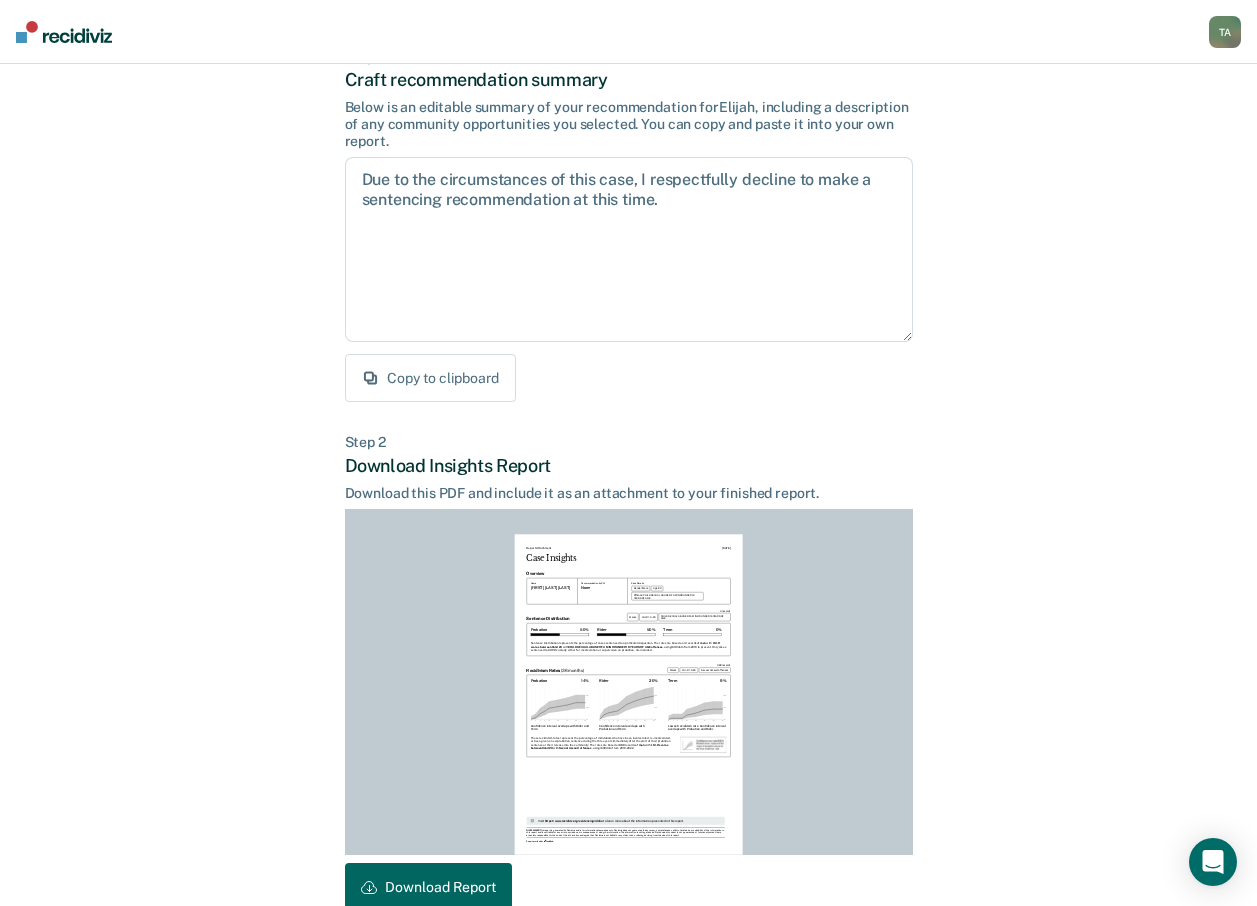 scroll, scrollTop: 234, scrollLeft: 0, axis: vertical 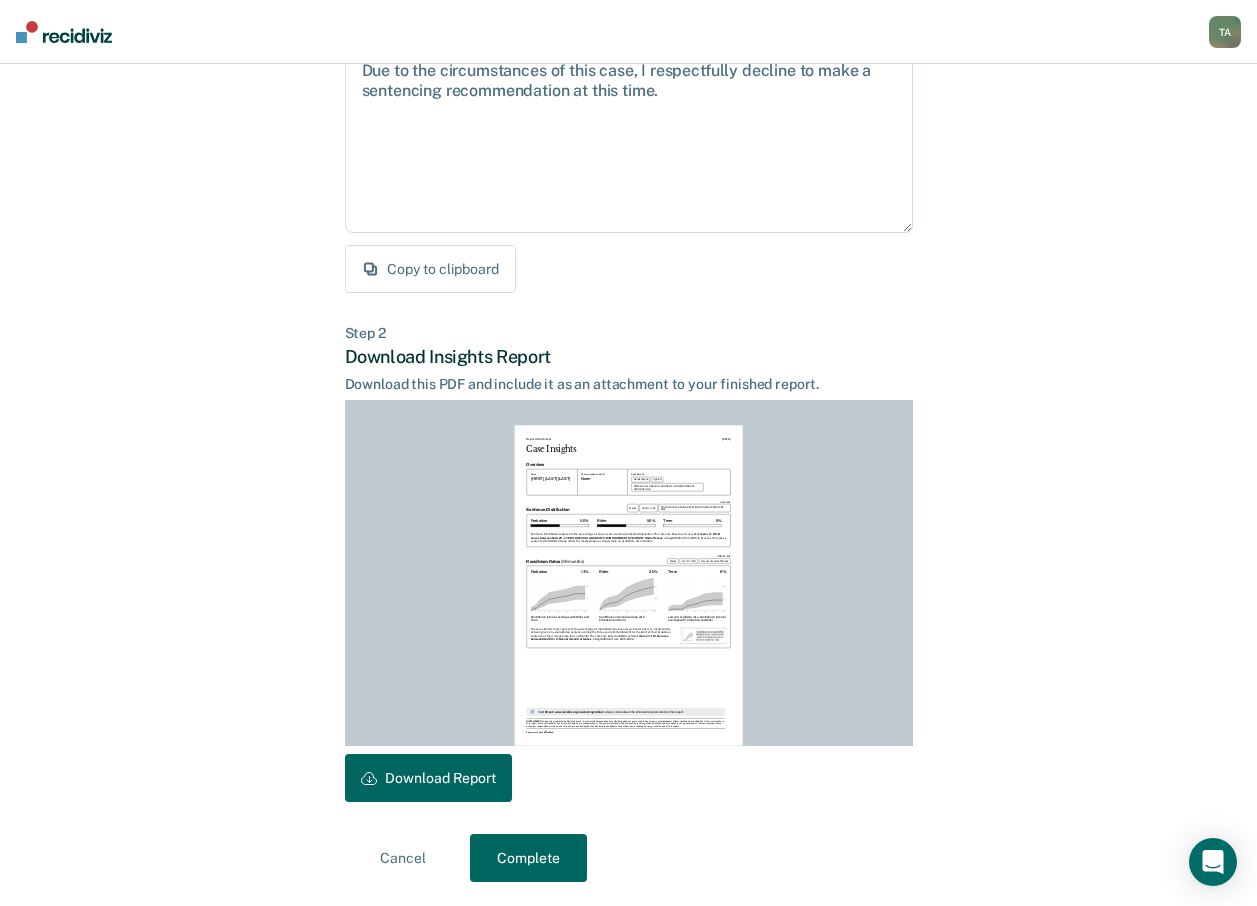 click on "Download Report" at bounding box center [428, 778] 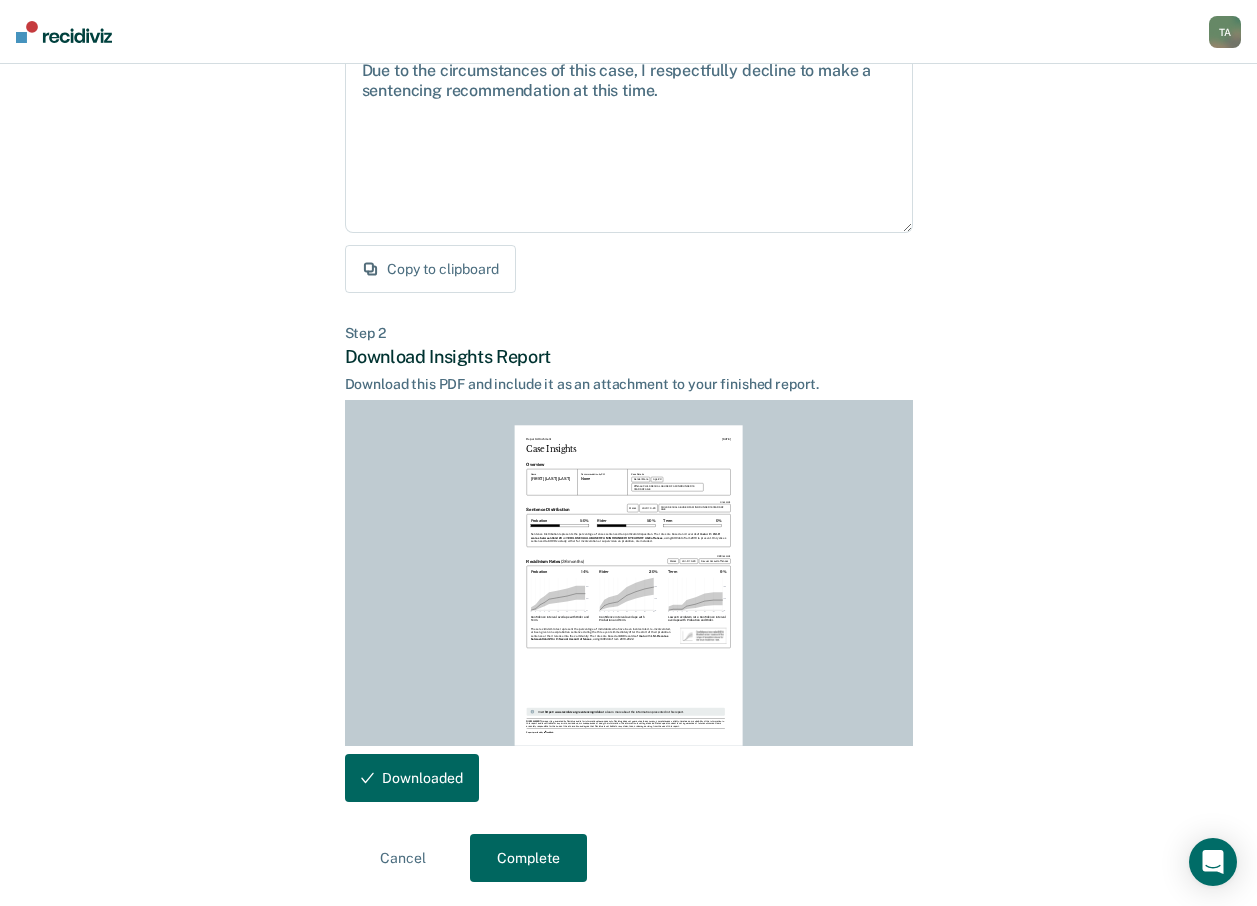 scroll, scrollTop: 0, scrollLeft: 0, axis: both 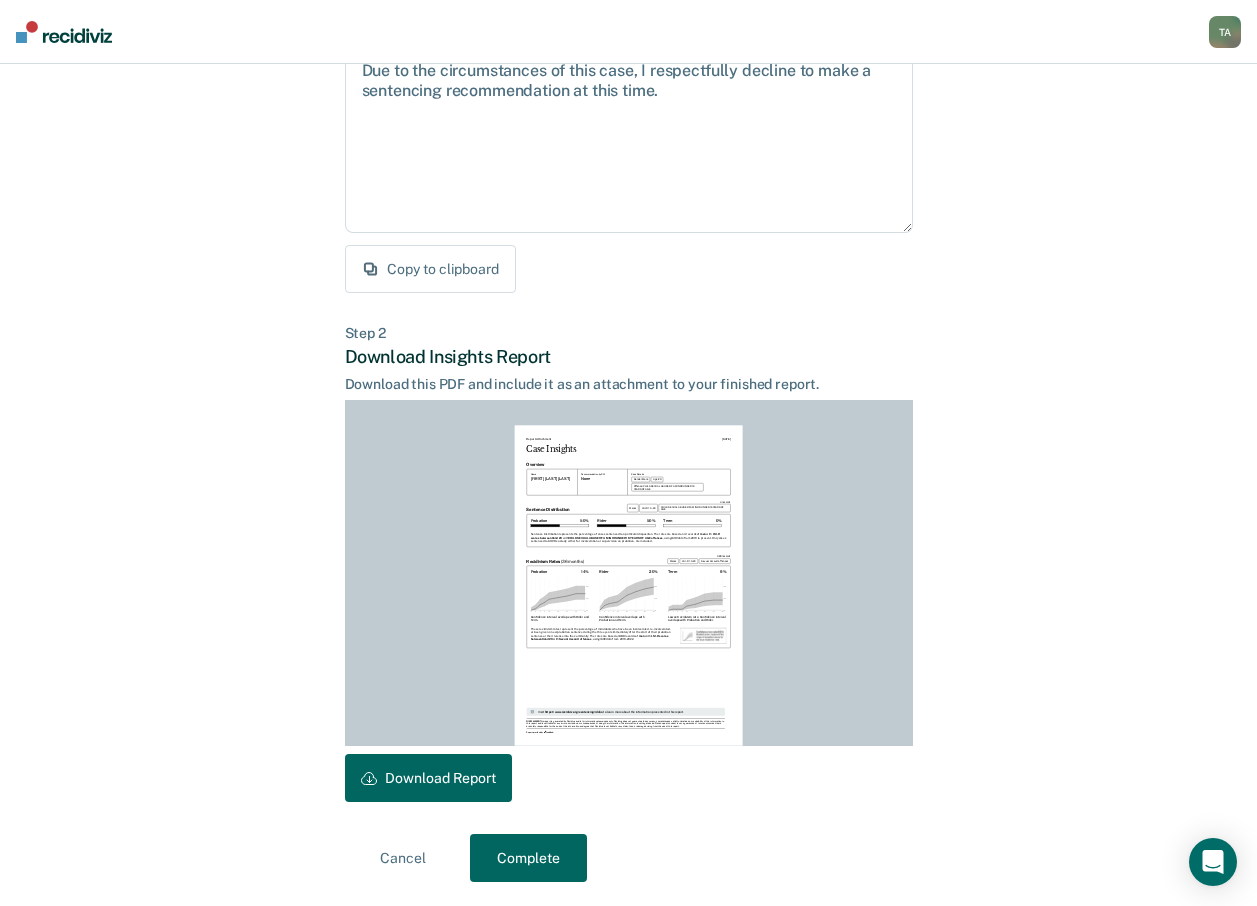 click on "Cancel" at bounding box center (403, 858) 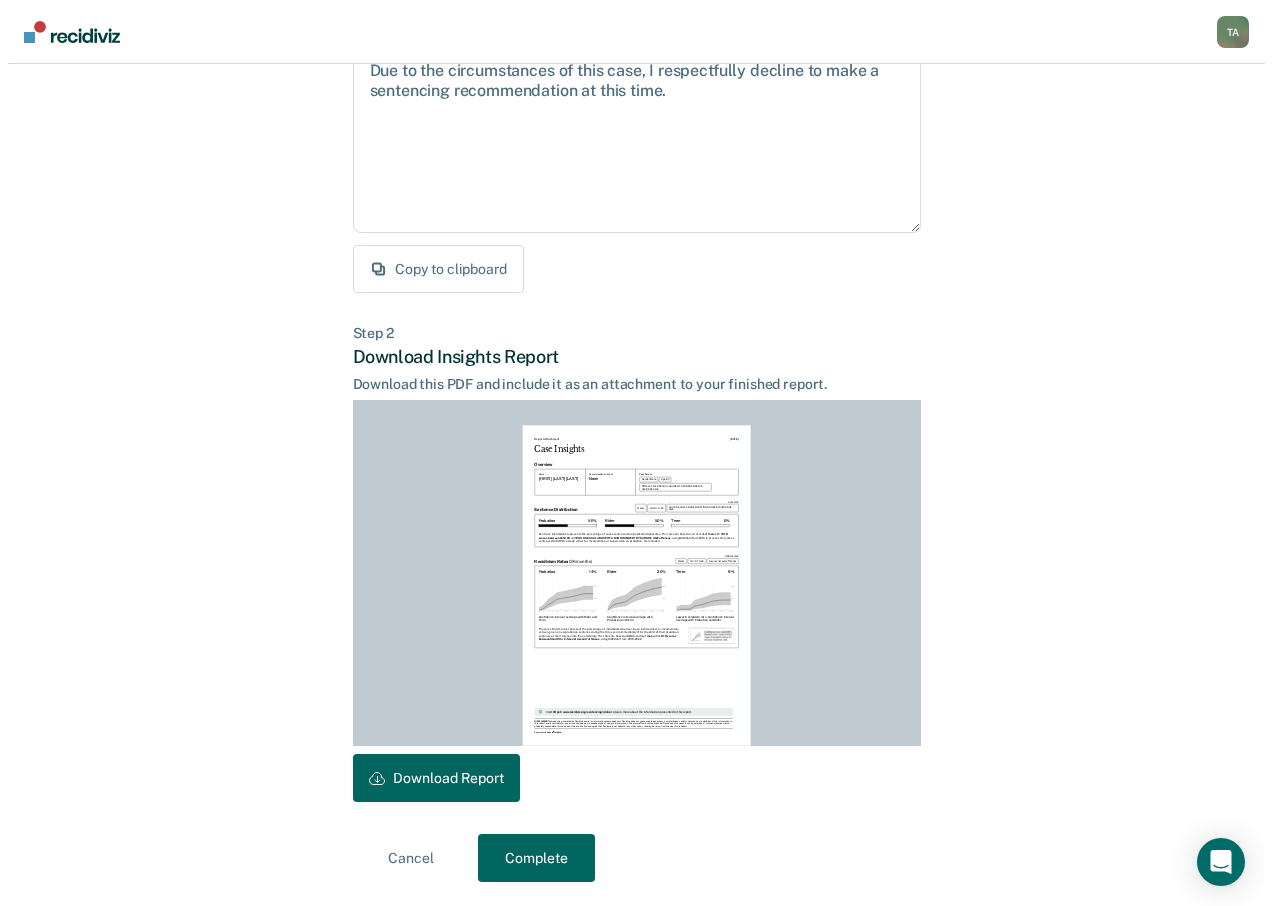 scroll, scrollTop: 0, scrollLeft: 0, axis: both 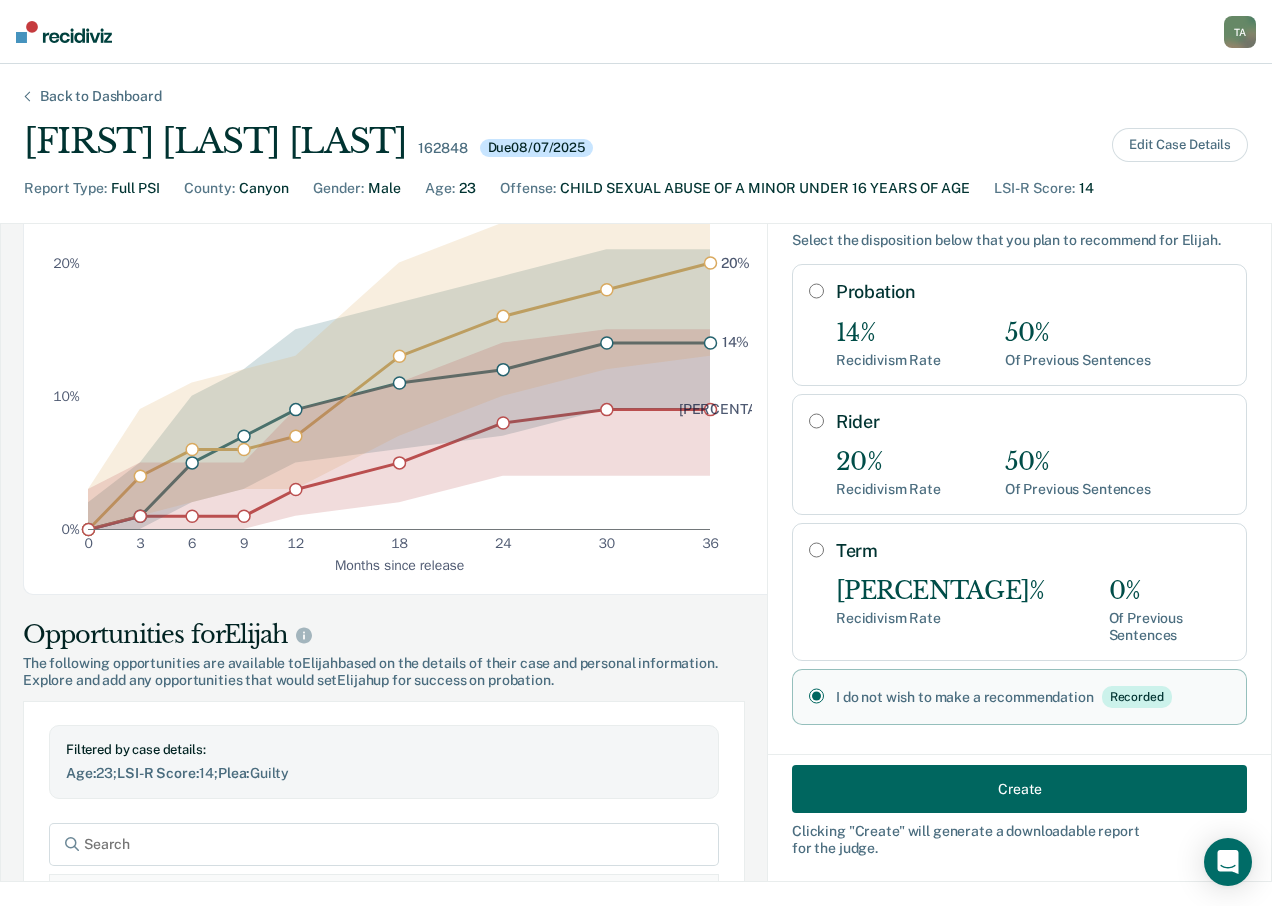 click on "Back to Dashboard" at bounding box center (101, 96) 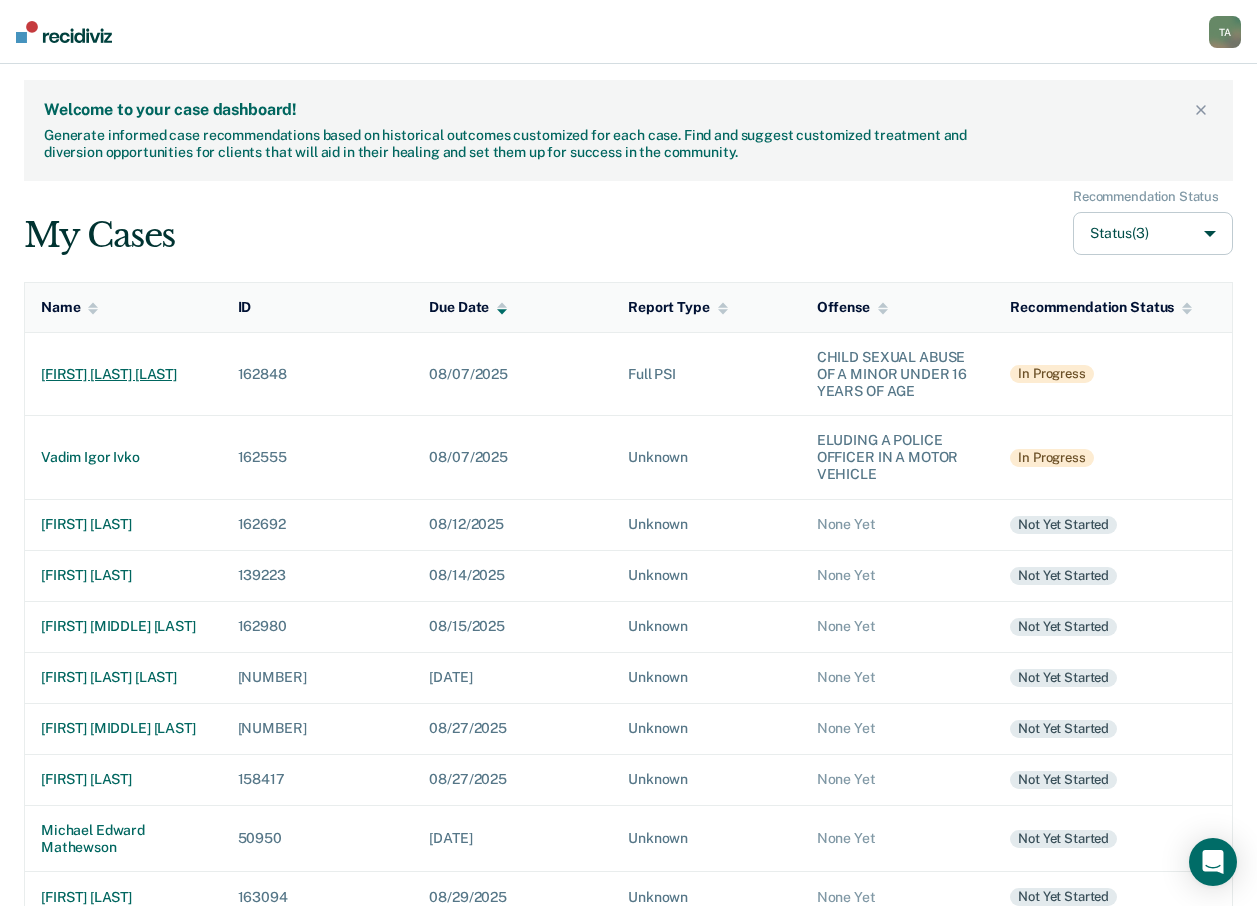 click on "[FIRST] [LAST] [LAST]" at bounding box center (123, 374) 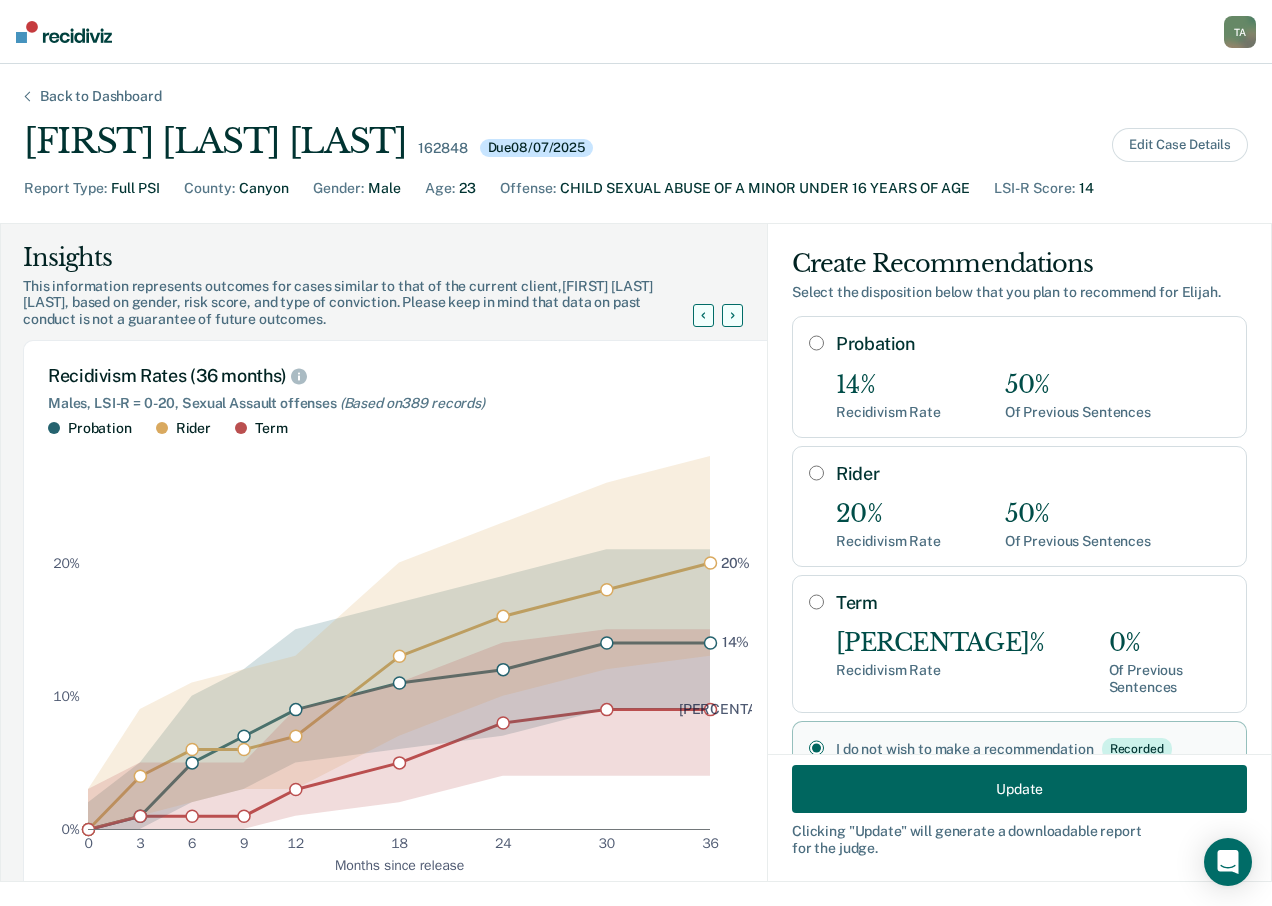 click on "Back to Dashboard" at bounding box center (101, 96) 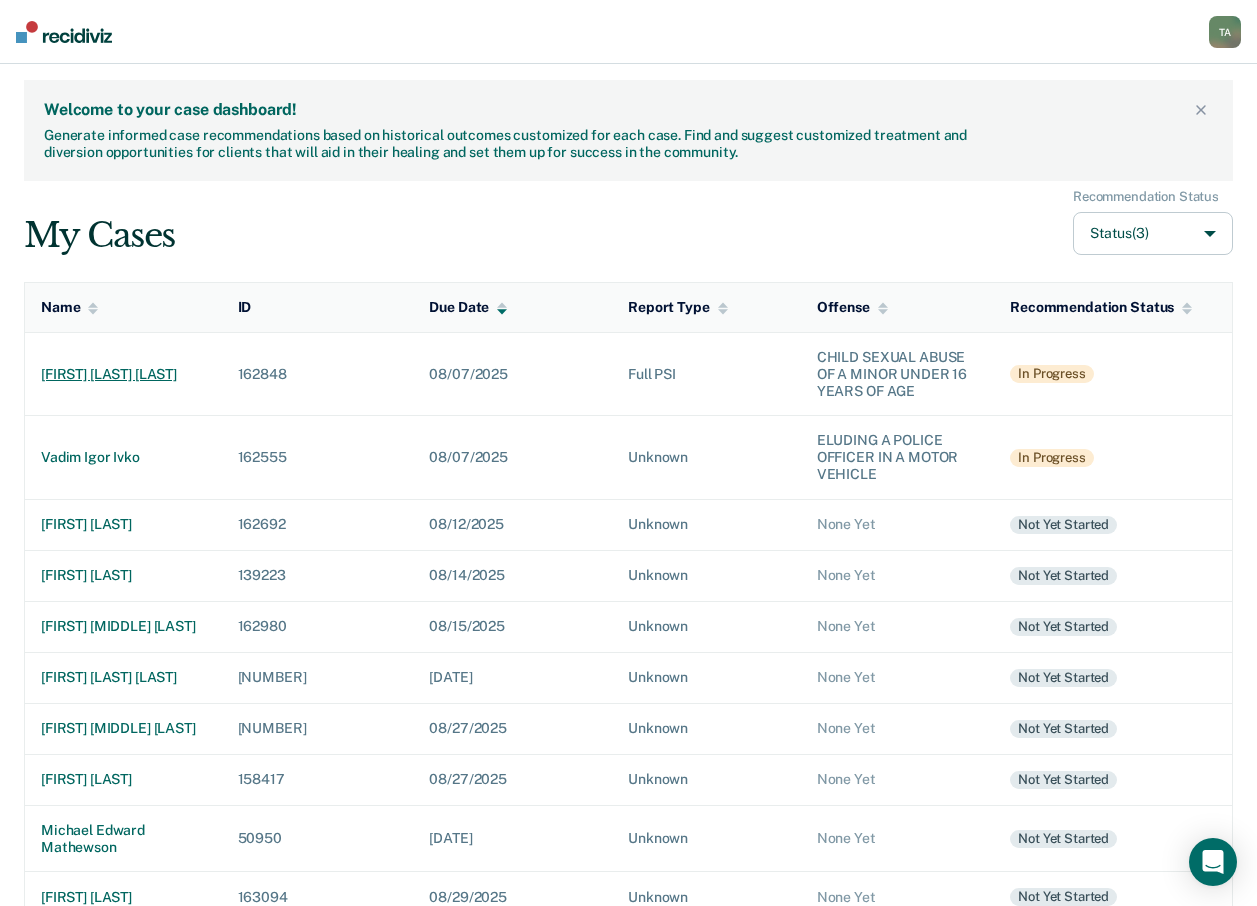 click on "[FIRST] [LAST] [LAST]" at bounding box center [123, 374] 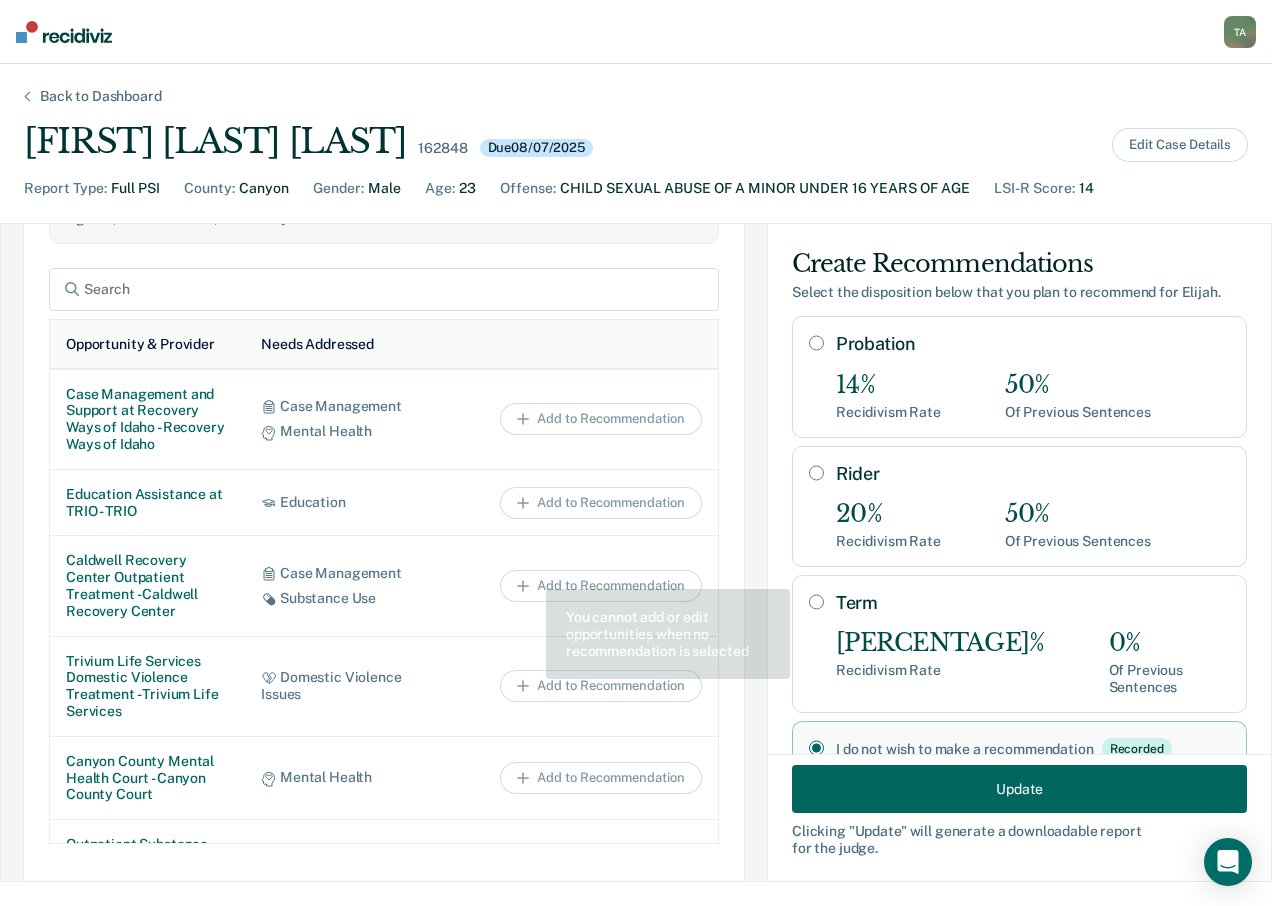 scroll, scrollTop: 900, scrollLeft: 0, axis: vertical 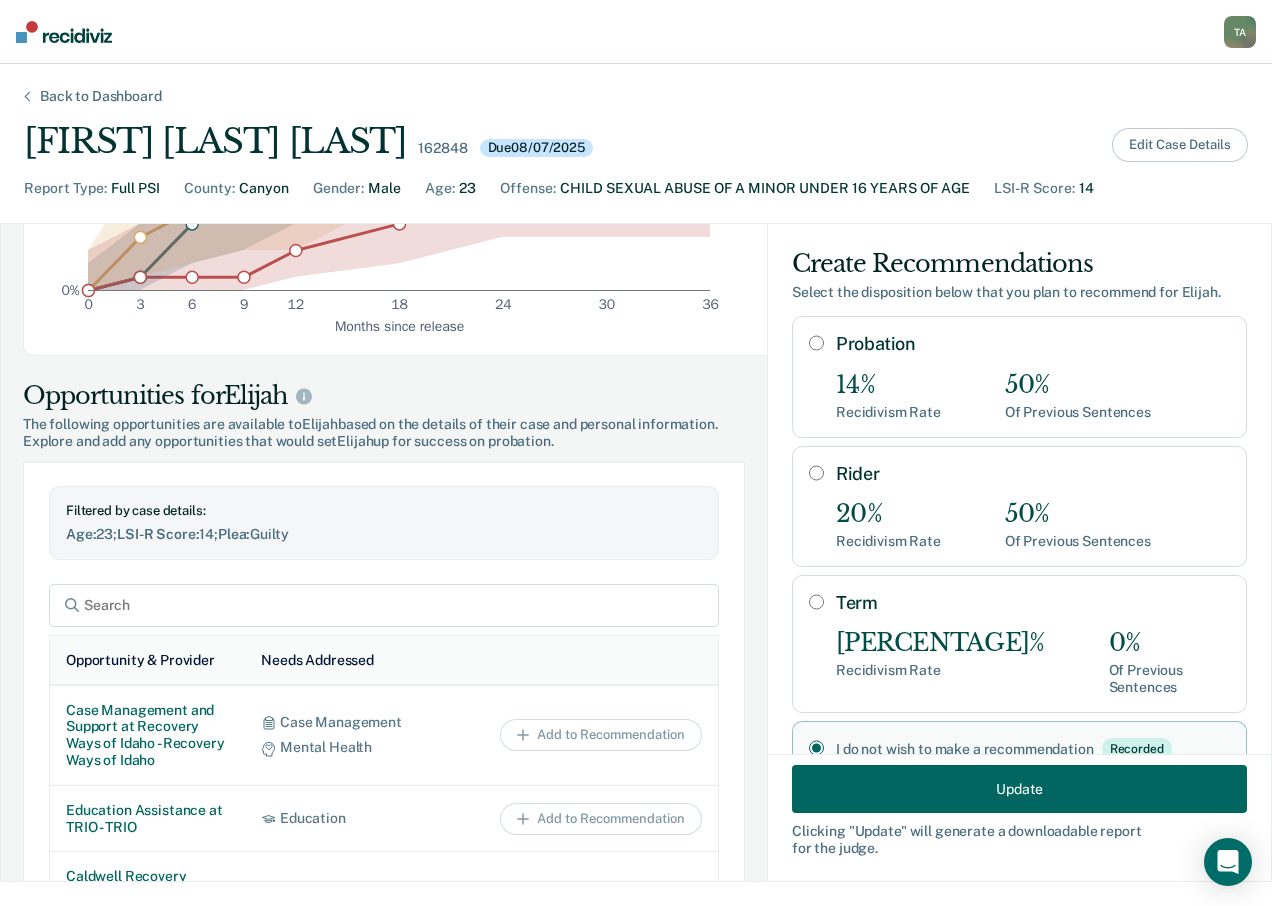 click on "Edit Case Details" at bounding box center (1180, 145) 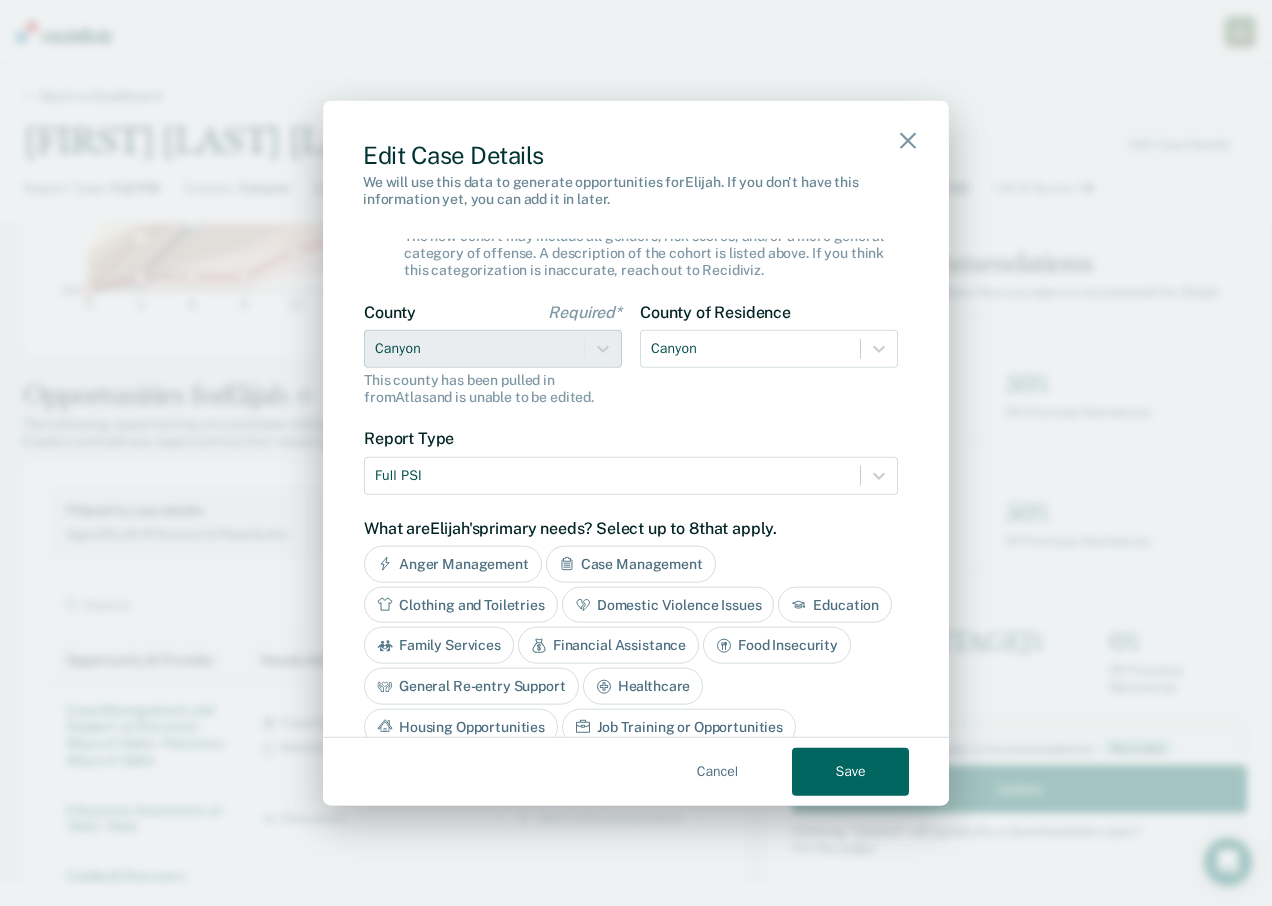 scroll, scrollTop: 800, scrollLeft: 0, axis: vertical 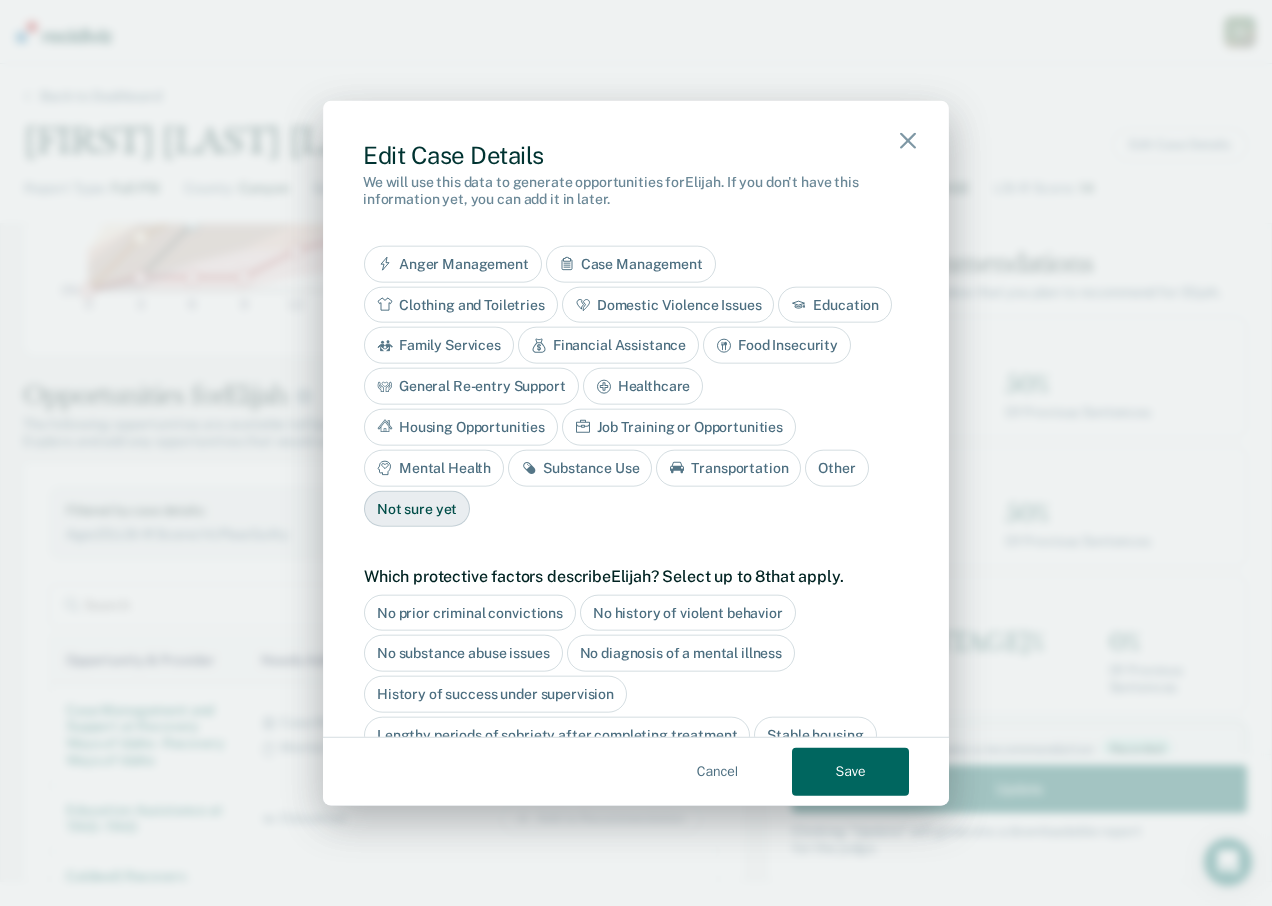 click on "Save" at bounding box center (850, 771) 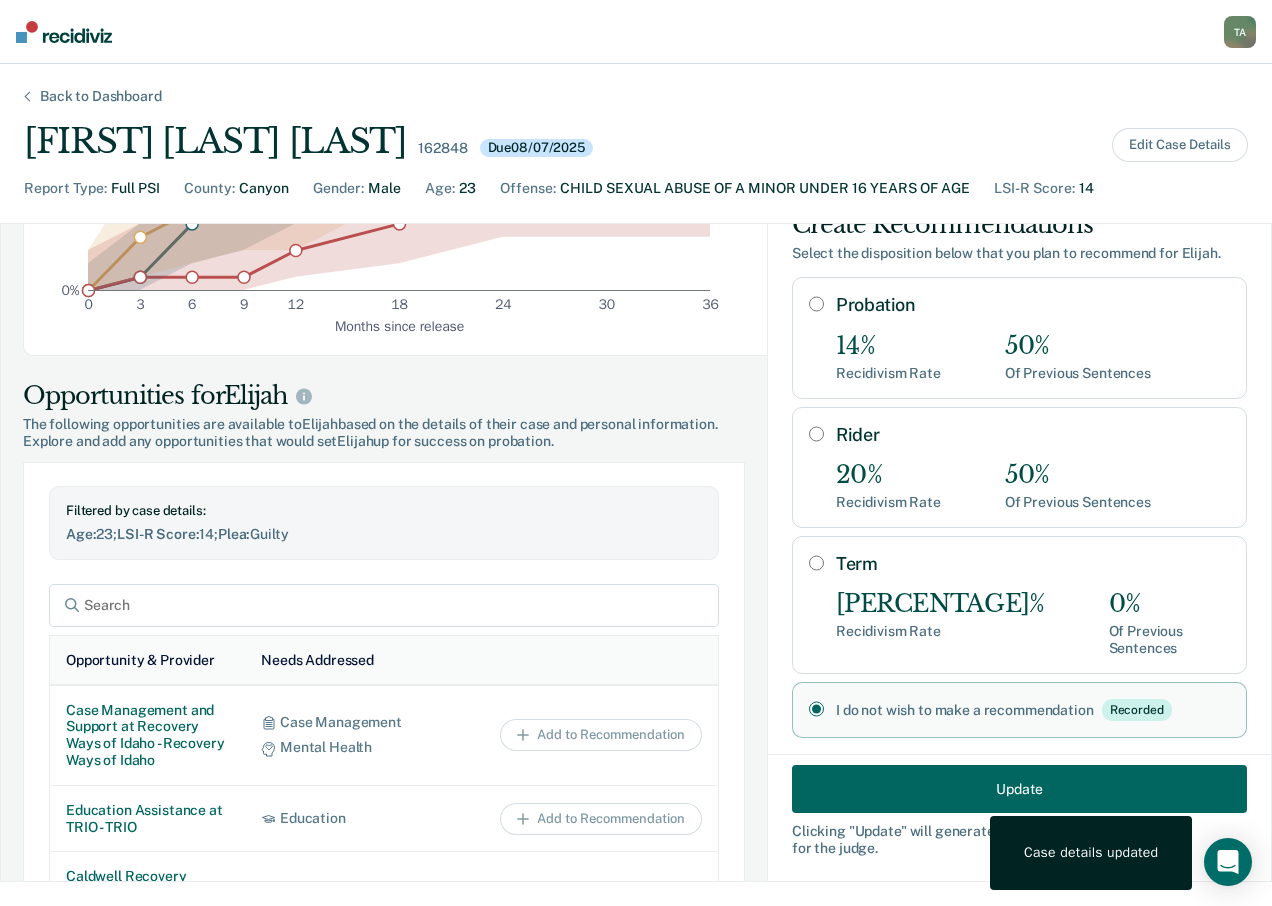 scroll, scrollTop: 56, scrollLeft: 0, axis: vertical 